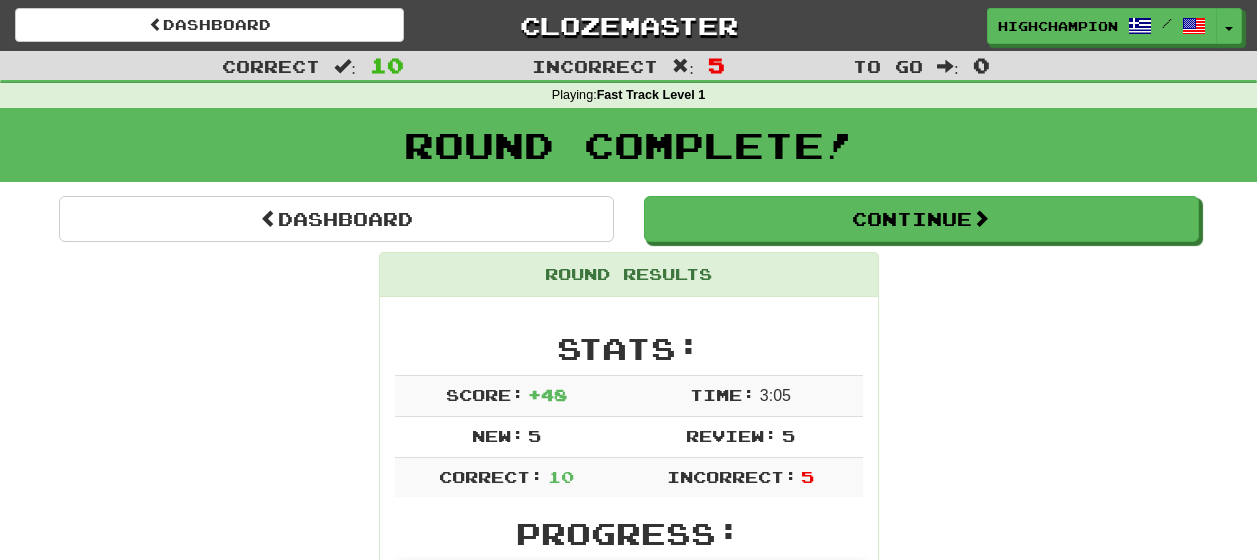 scroll, scrollTop: 0, scrollLeft: 0, axis: both 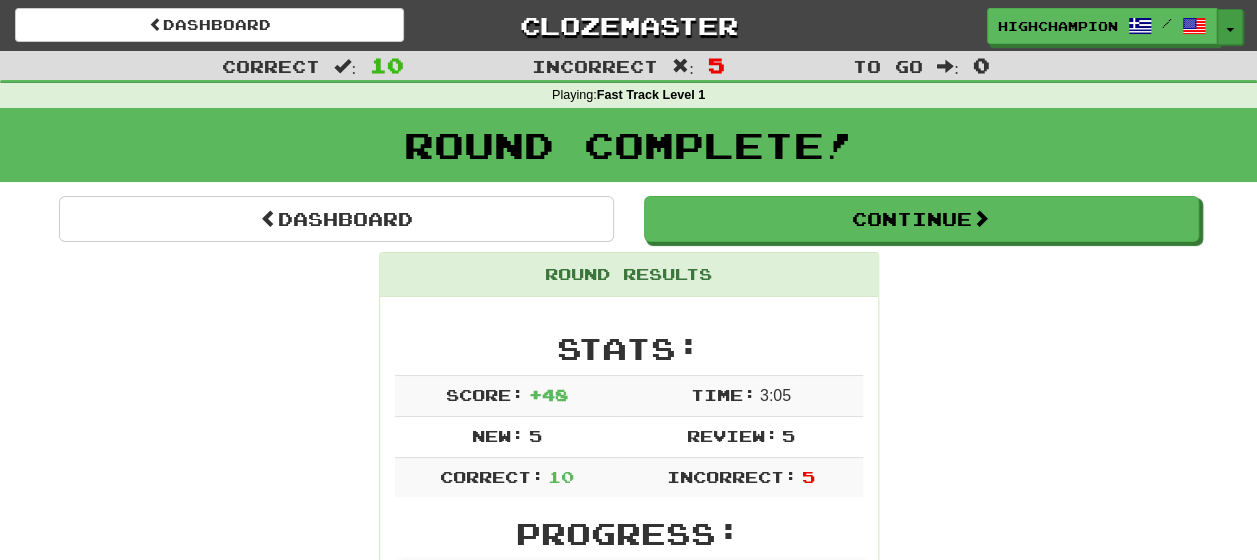click on "Toggle Dropdown" at bounding box center [1230, 27] 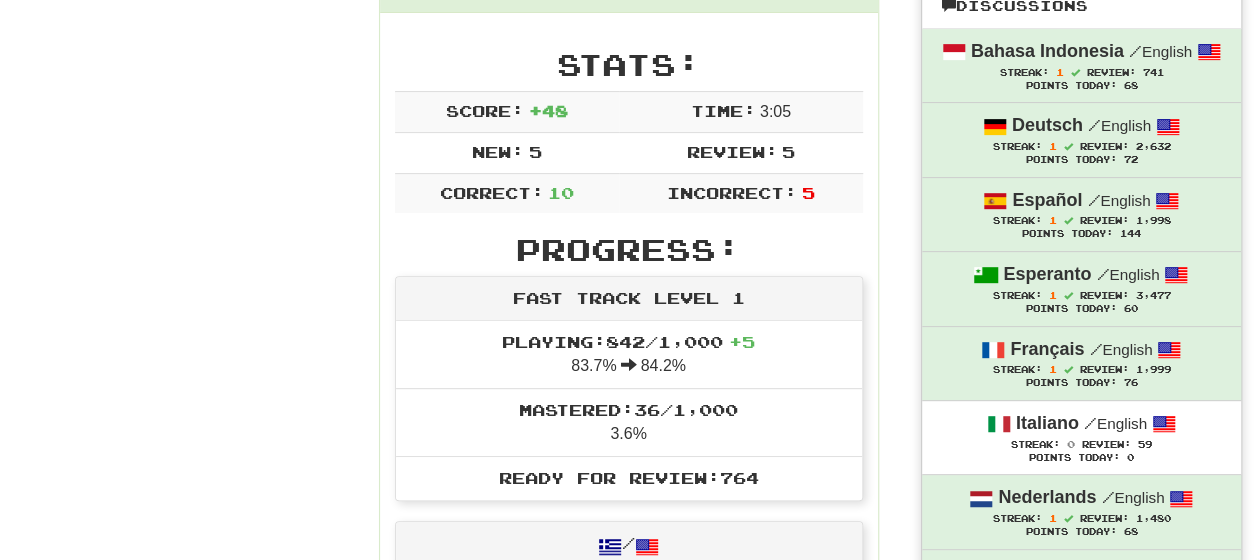 scroll, scrollTop: 278, scrollLeft: 0, axis: vertical 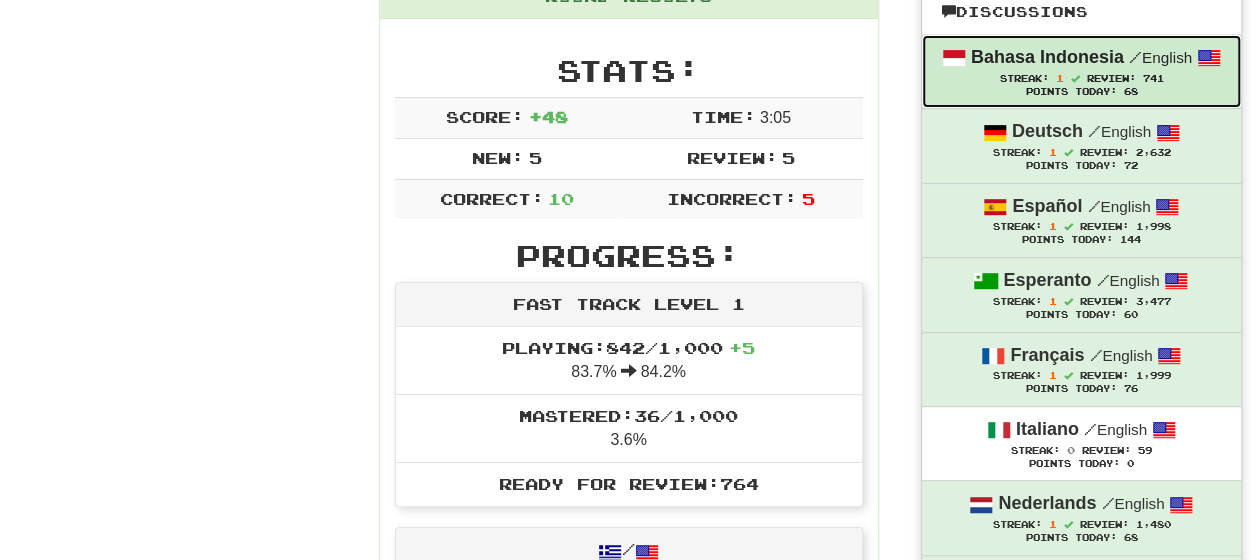 click on "Review:" at bounding box center (1110, 78) 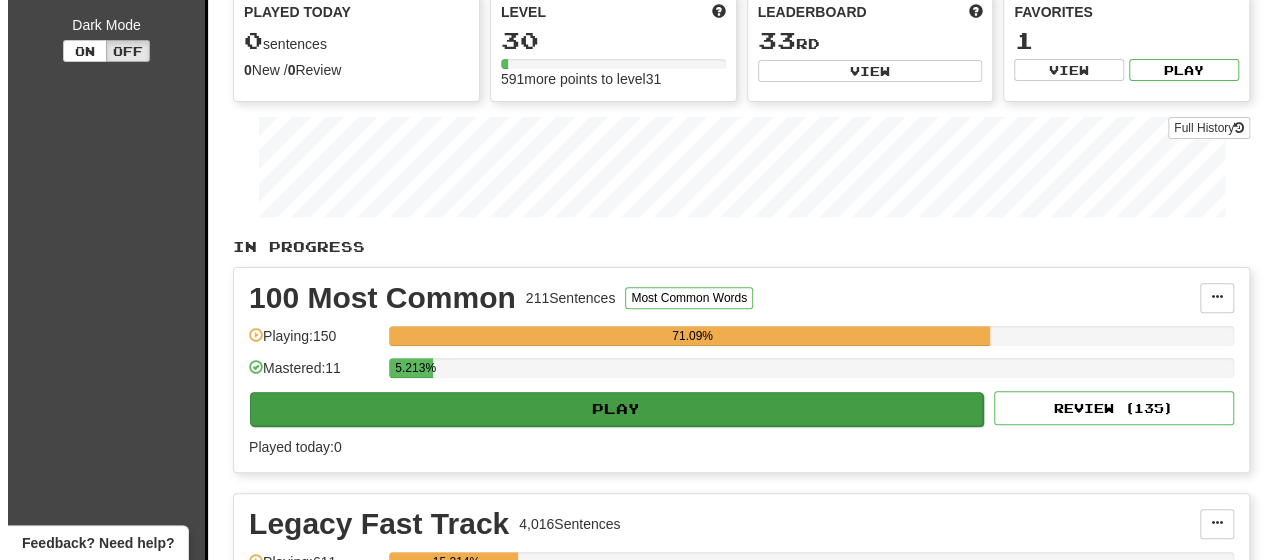 scroll, scrollTop: 200, scrollLeft: 0, axis: vertical 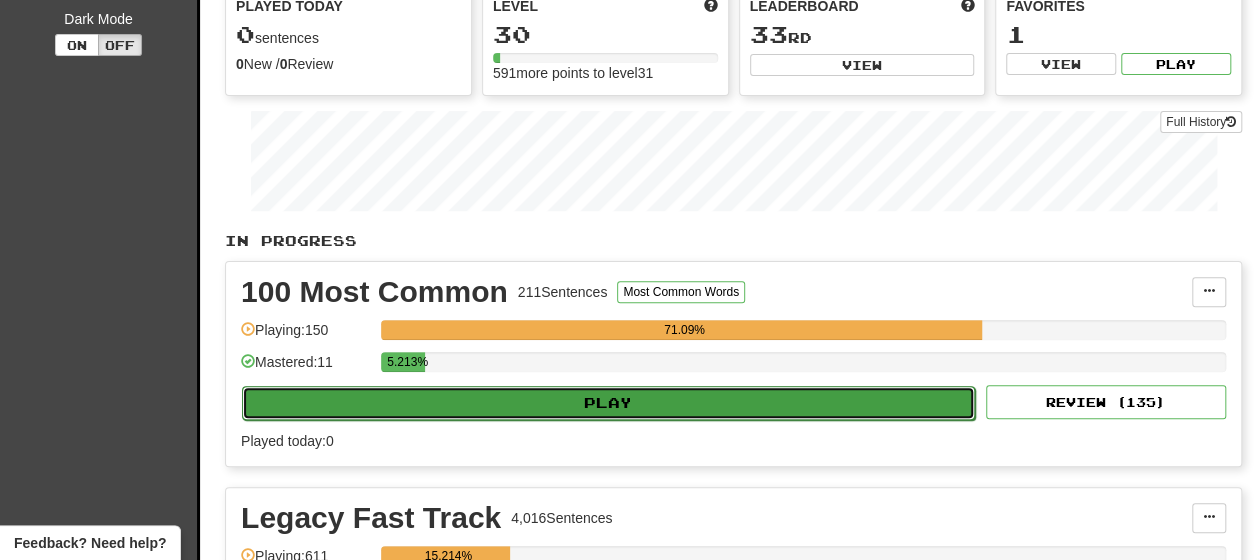 click on "Play" at bounding box center (608, 403) 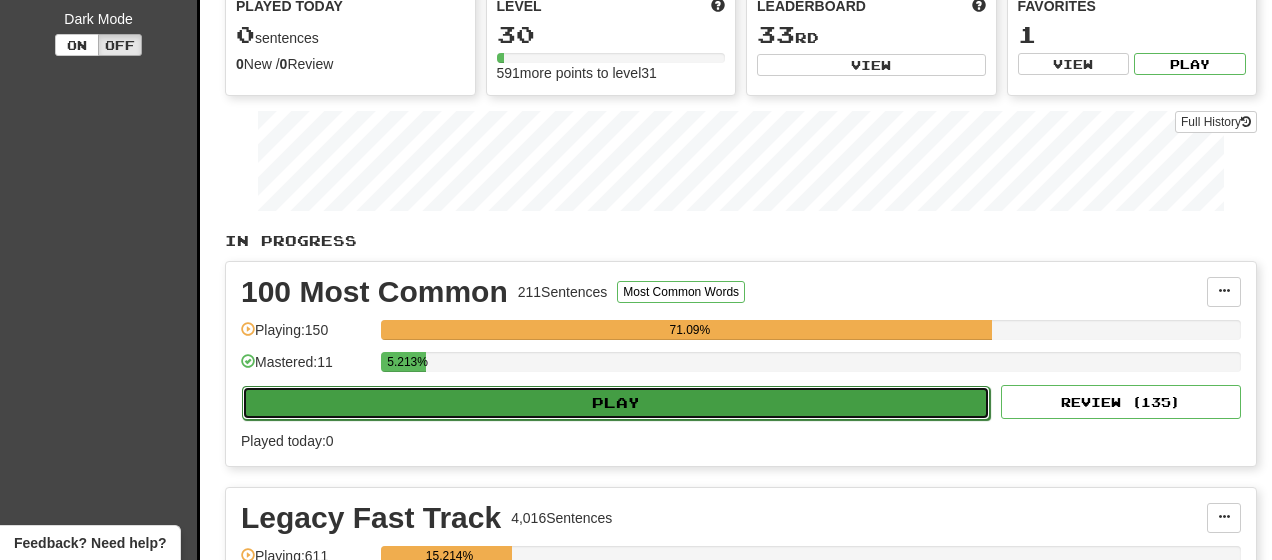 select on "**" 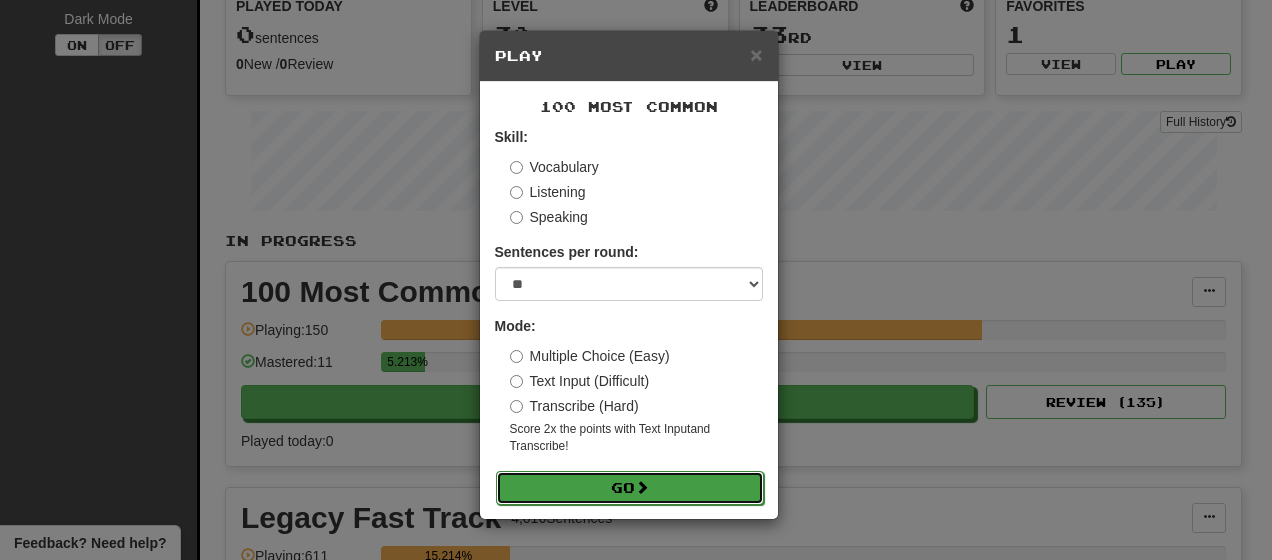 click on "Go" at bounding box center (630, 488) 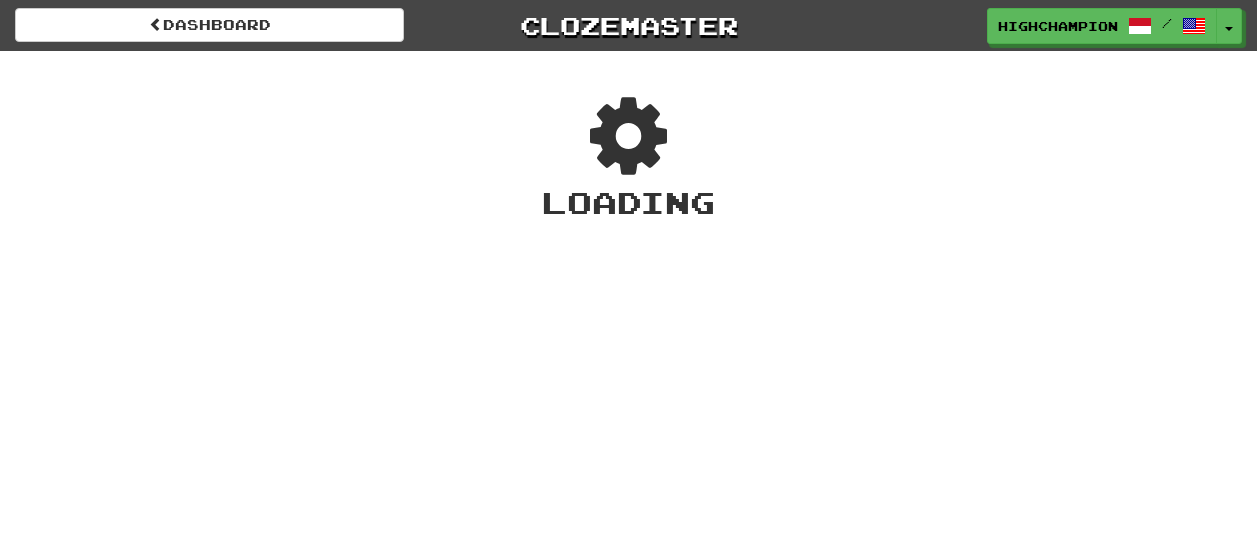 scroll, scrollTop: 0, scrollLeft: 0, axis: both 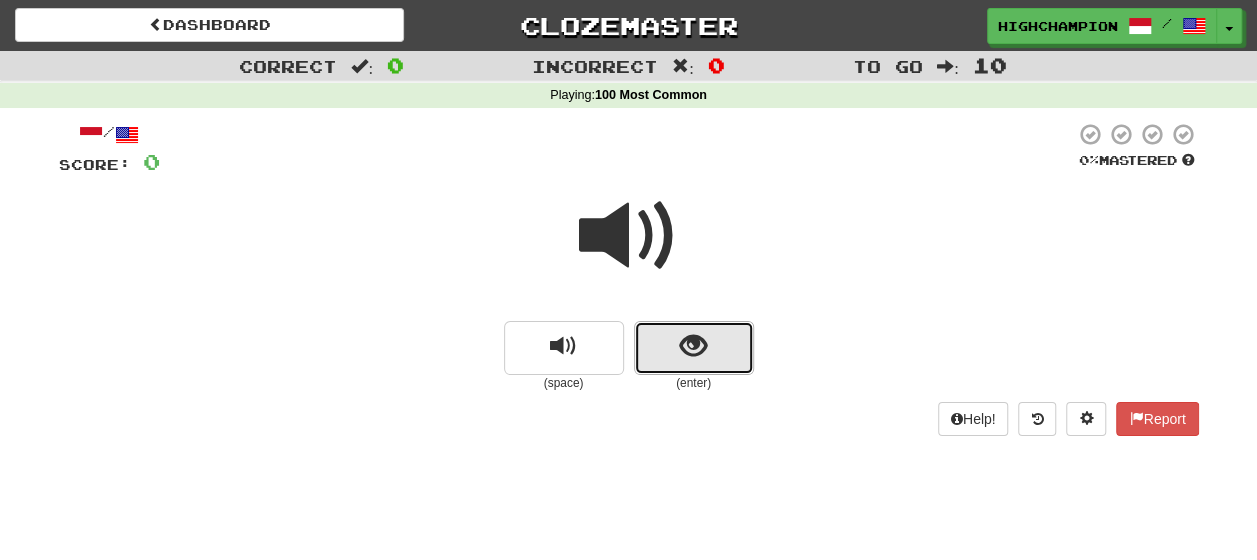 click at bounding box center [694, 348] 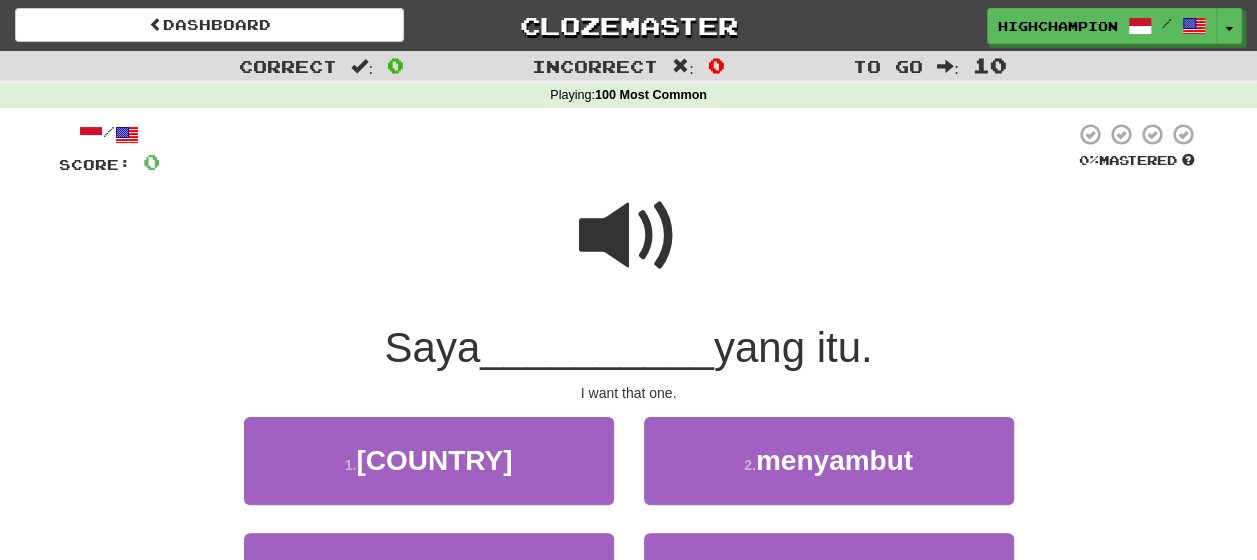 click at bounding box center [629, 236] 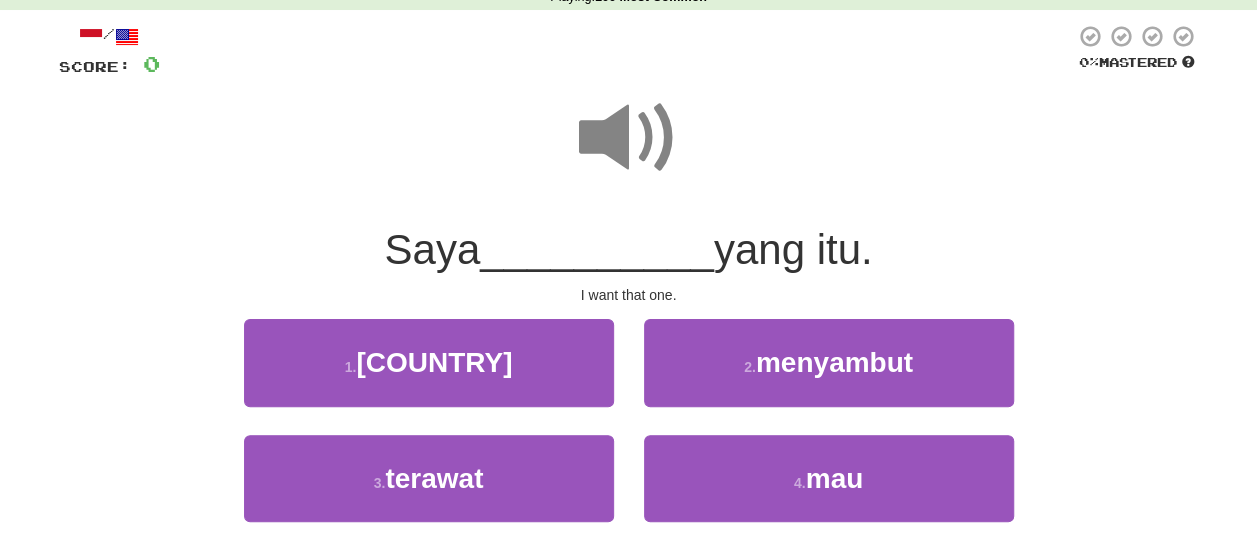 scroll, scrollTop: 100, scrollLeft: 0, axis: vertical 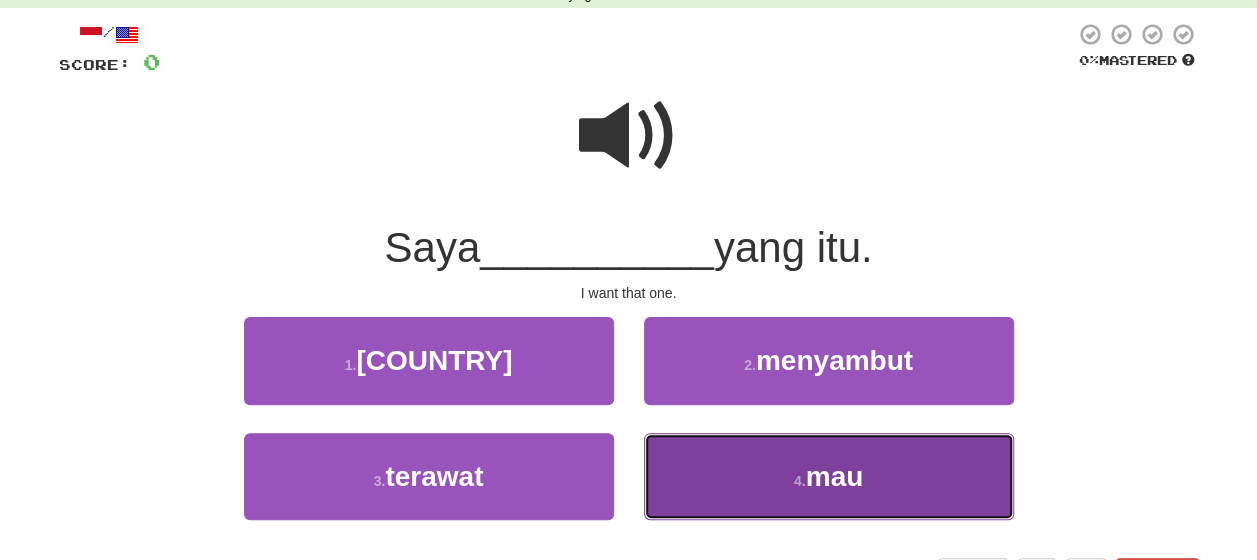 click on "4 ." at bounding box center [800, 481] 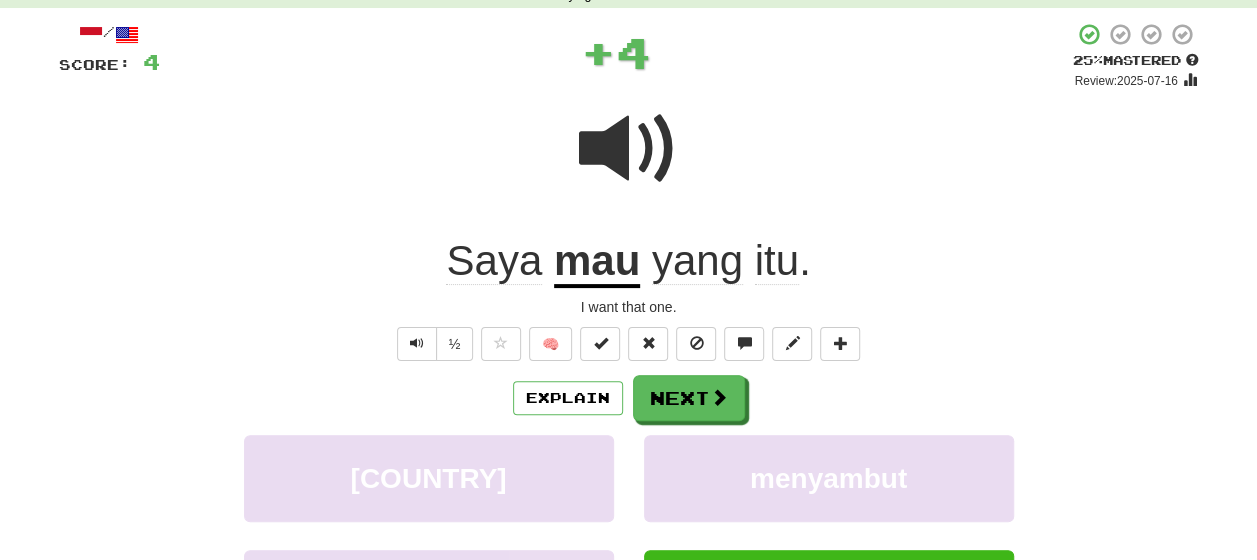 click on "Explain Next" at bounding box center [629, 398] 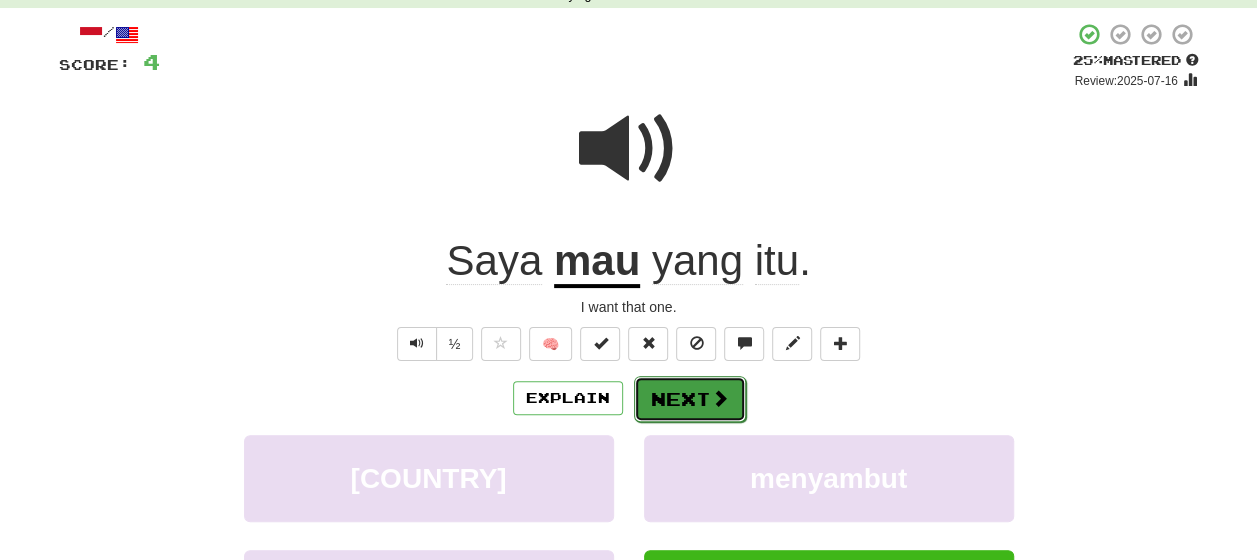 click on "Next" at bounding box center [690, 399] 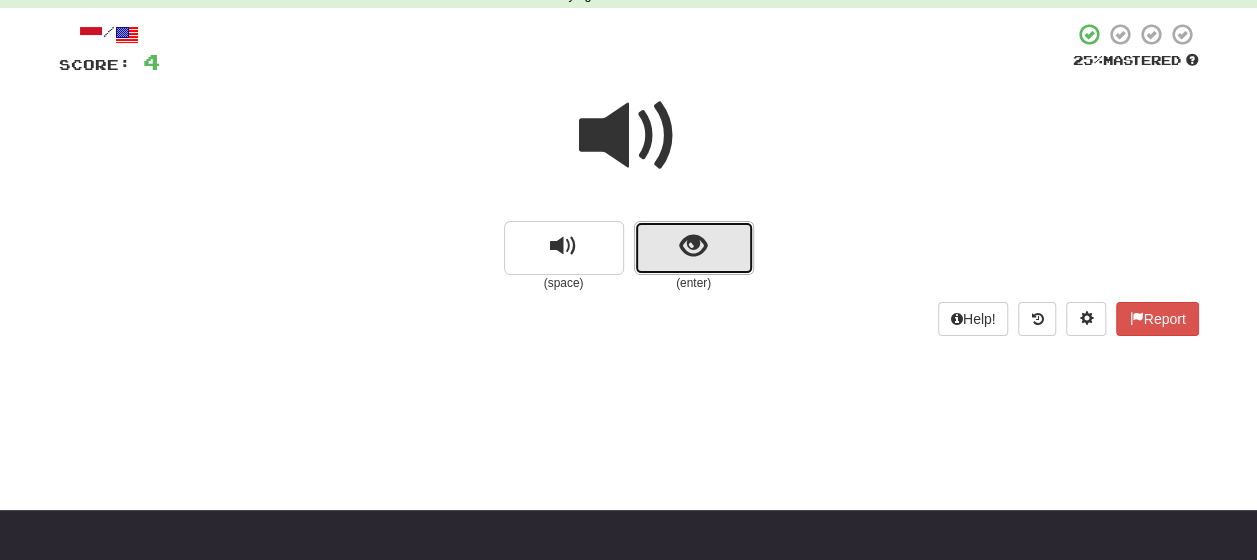click at bounding box center [694, 248] 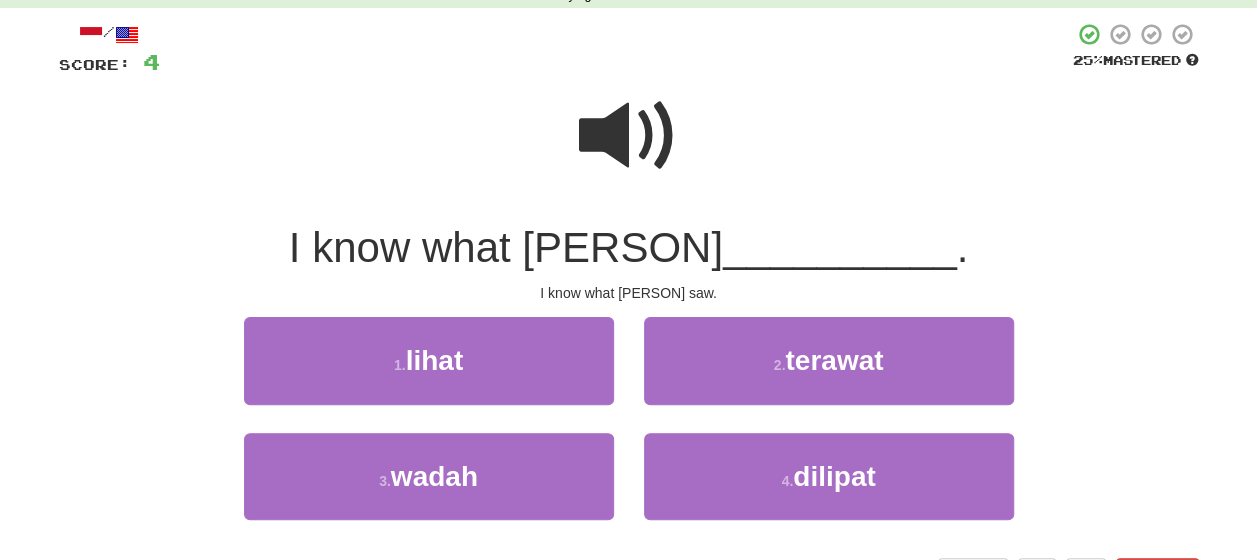 click at bounding box center (629, 136) 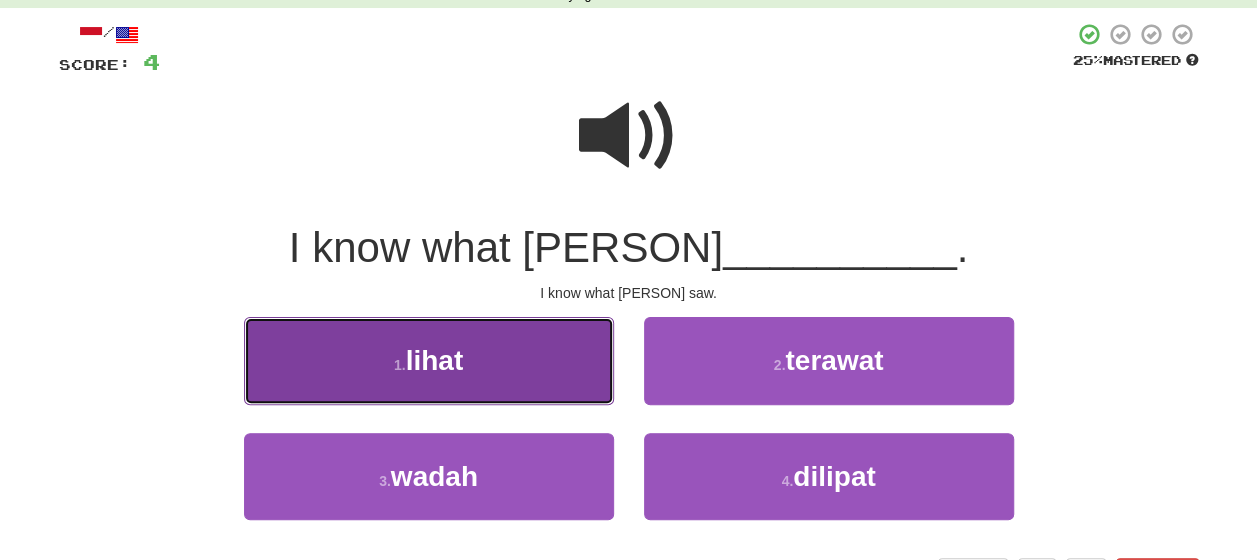click on "lihat" at bounding box center [435, 360] 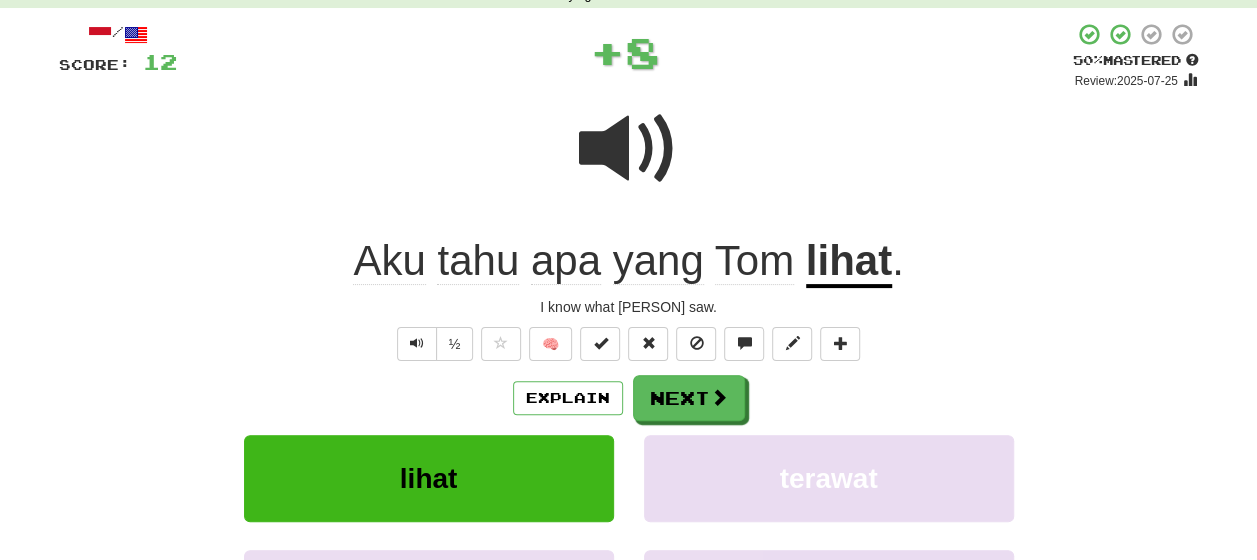 click on "Explain Next" at bounding box center (629, 398) 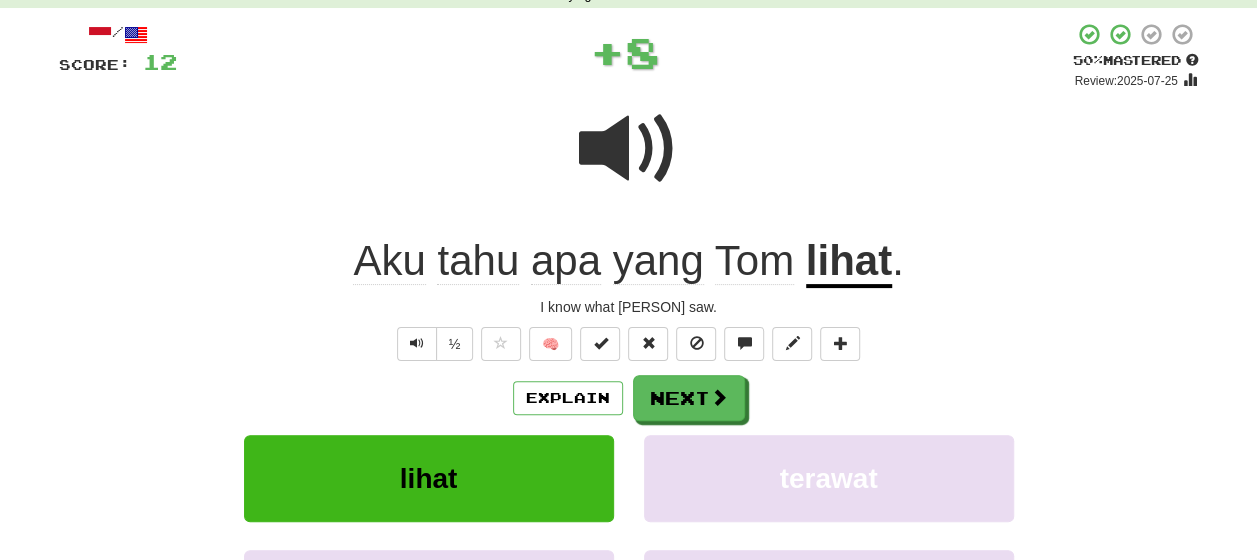 click on "lihat" at bounding box center (849, 262) 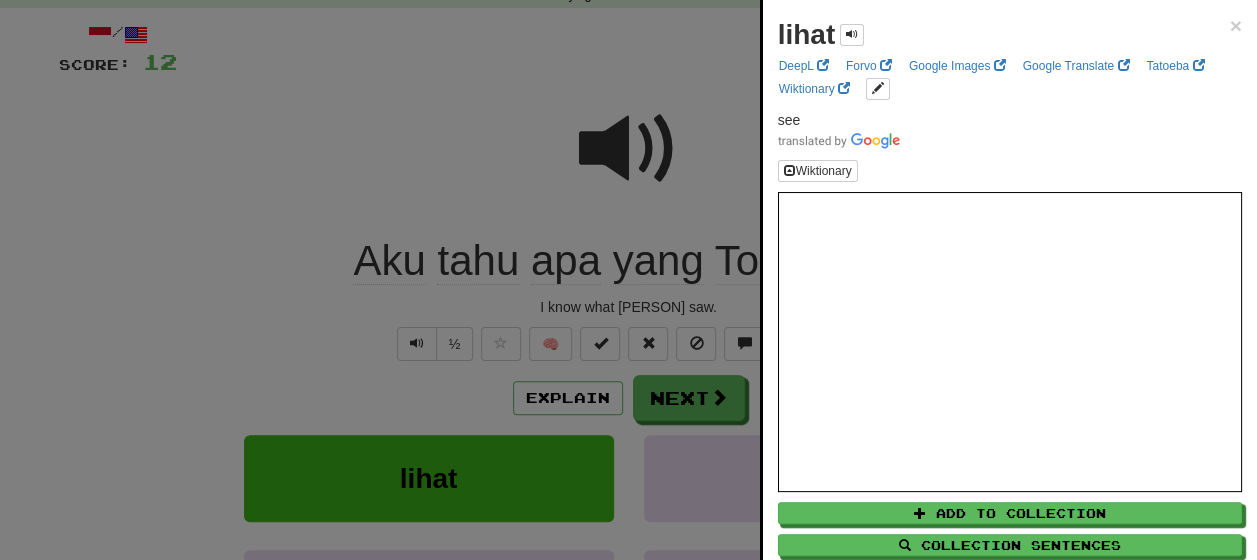 click at bounding box center (628, 280) 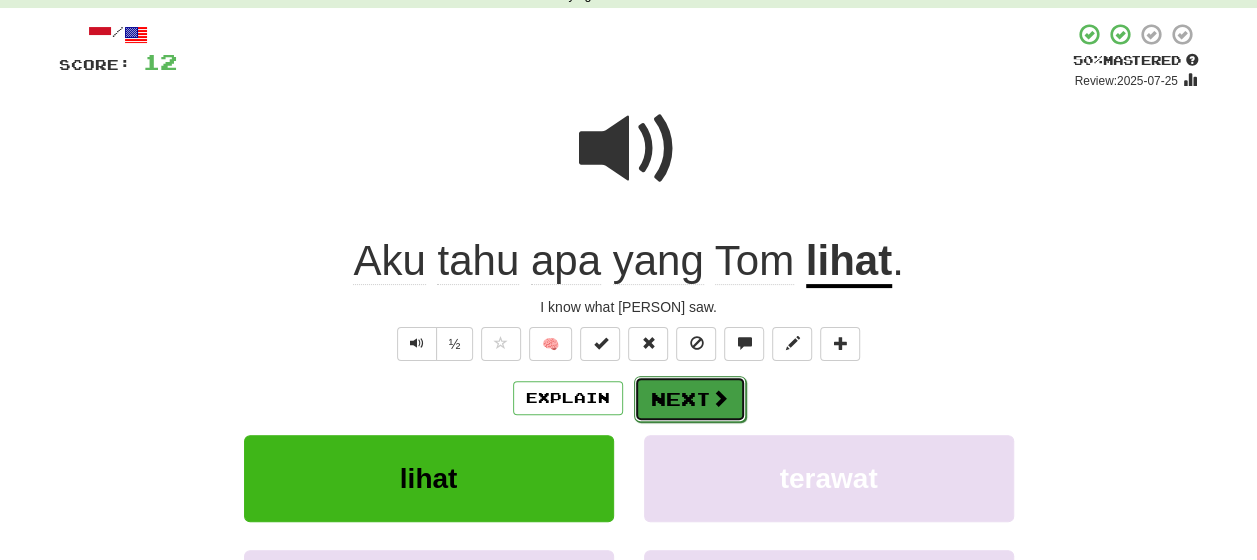 click on "Next" at bounding box center [690, 399] 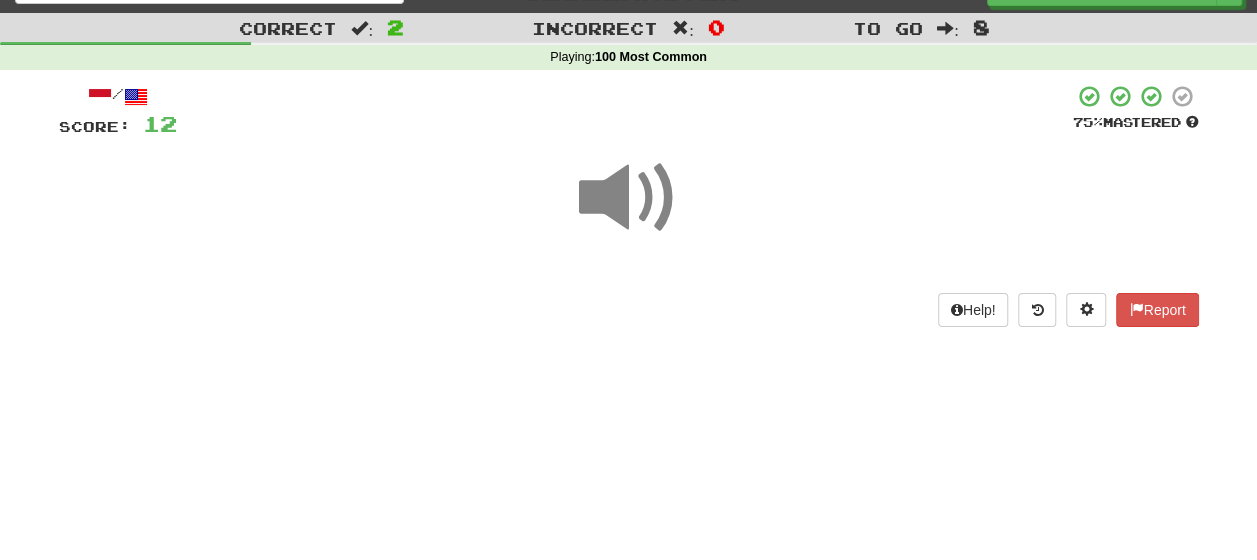 scroll, scrollTop: 47, scrollLeft: 0, axis: vertical 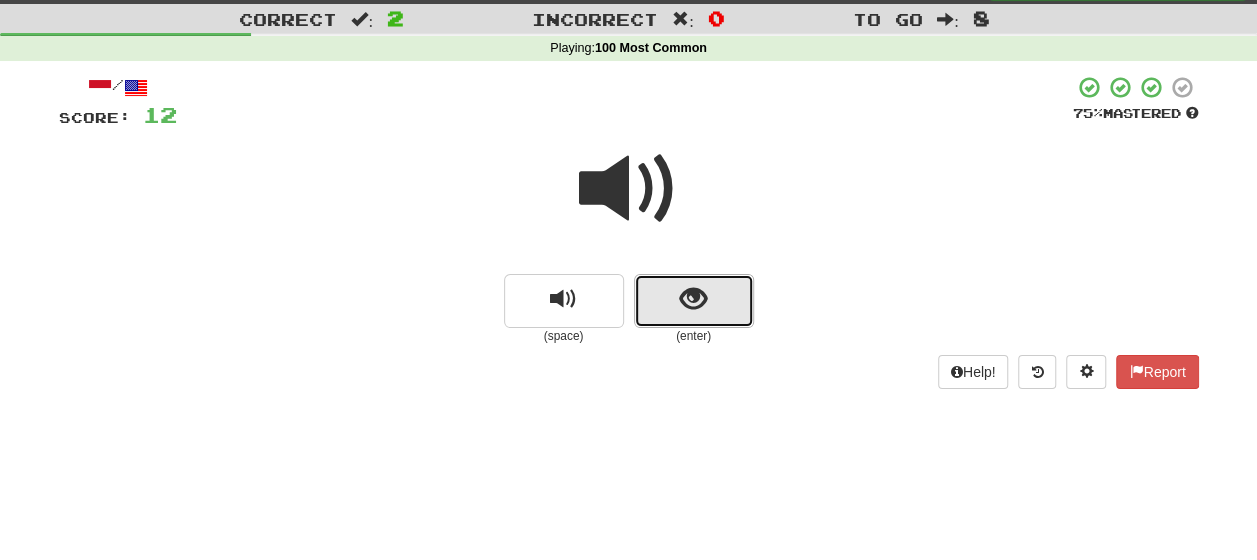 click at bounding box center (694, 301) 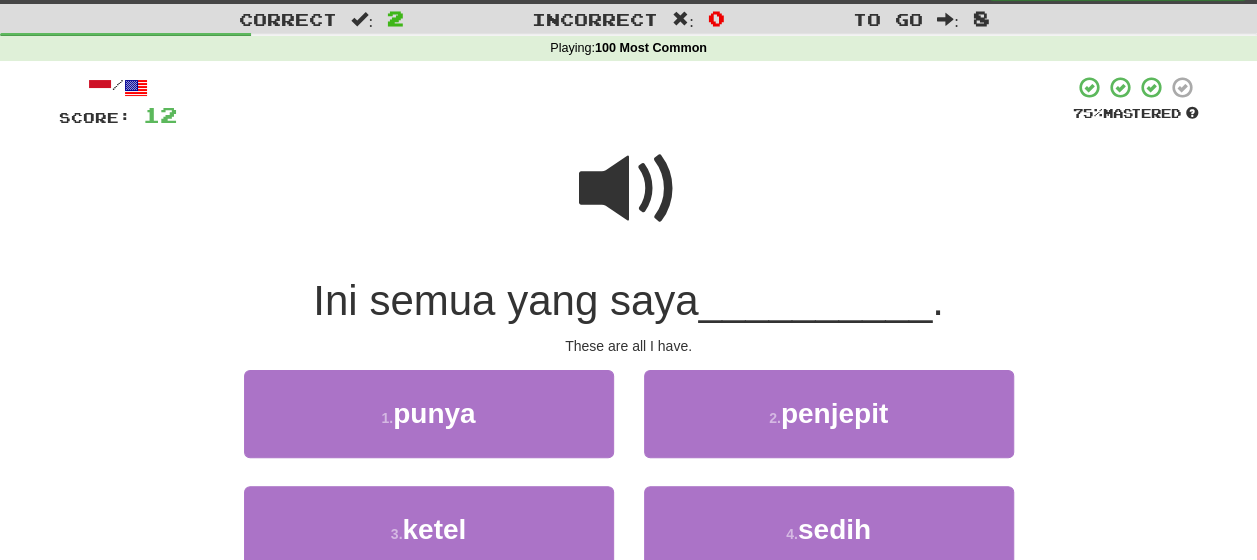 click at bounding box center (629, 189) 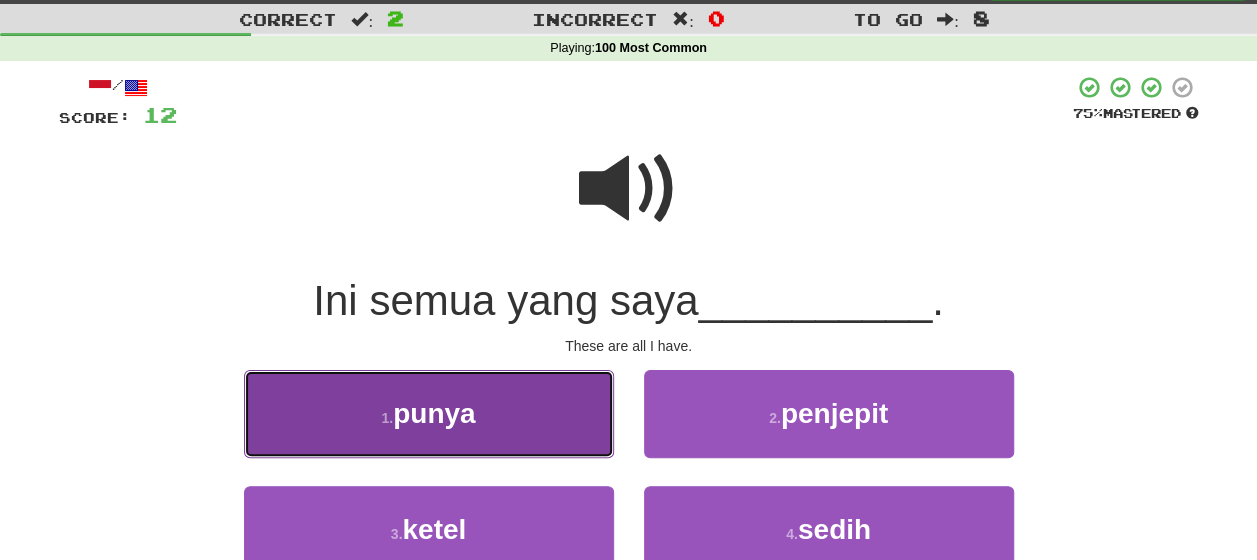 click on "punya" at bounding box center [434, 413] 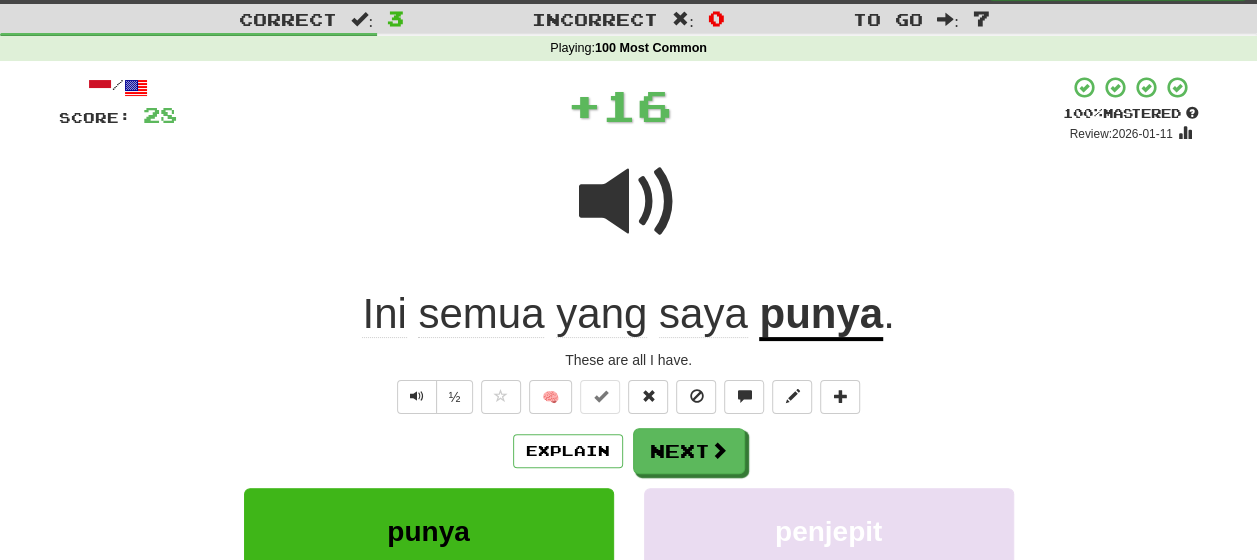 click on "Explain Next" at bounding box center [629, 451] 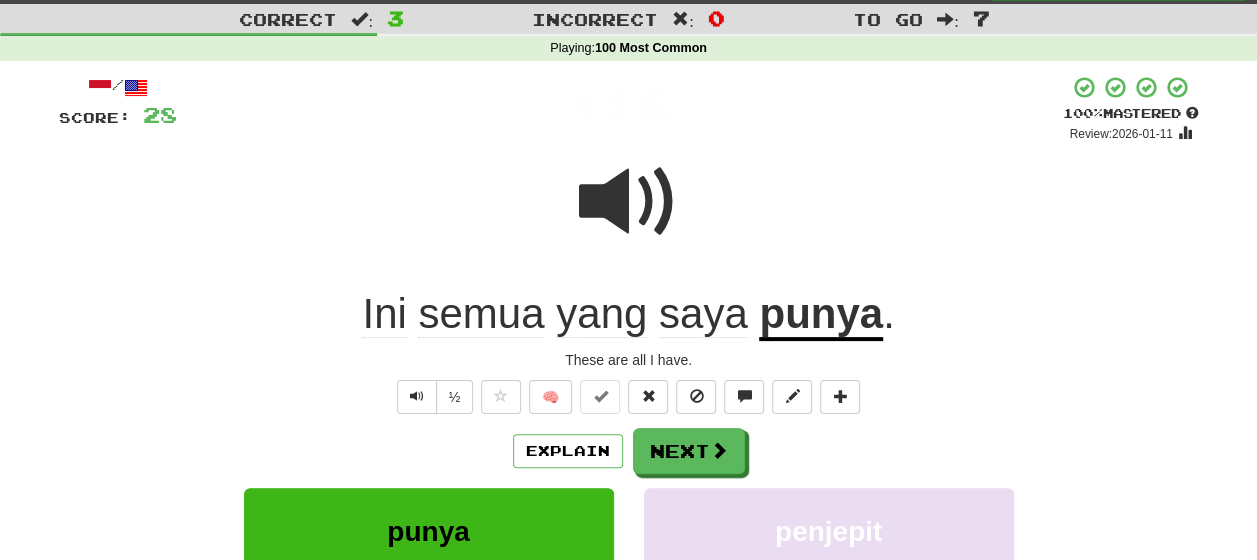 click on "semua" 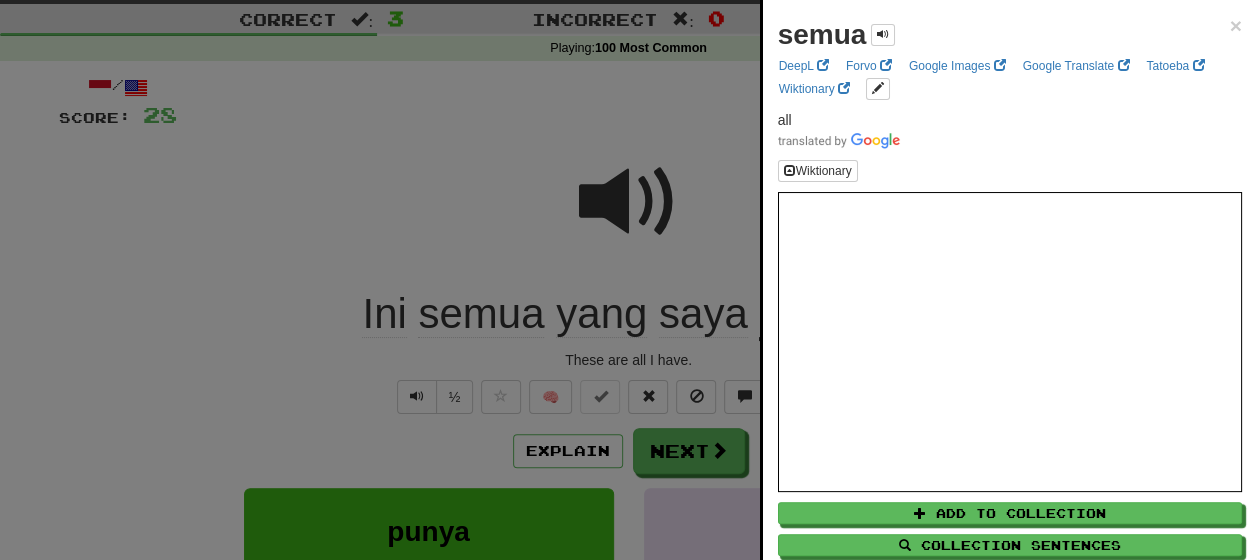 click at bounding box center [628, 280] 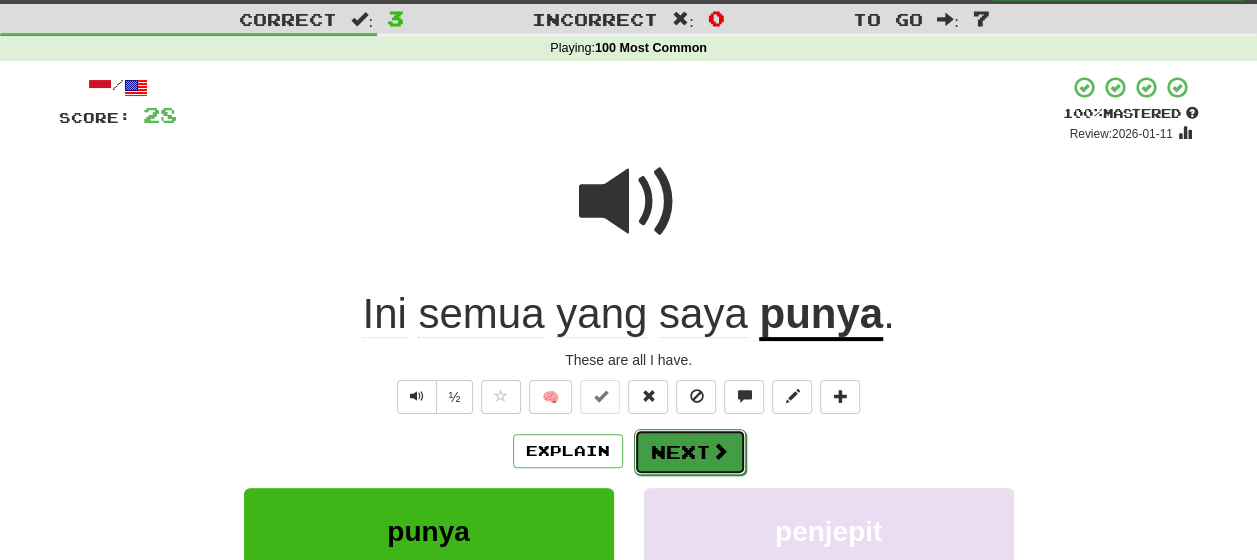 click on "Next" at bounding box center [690, 452] 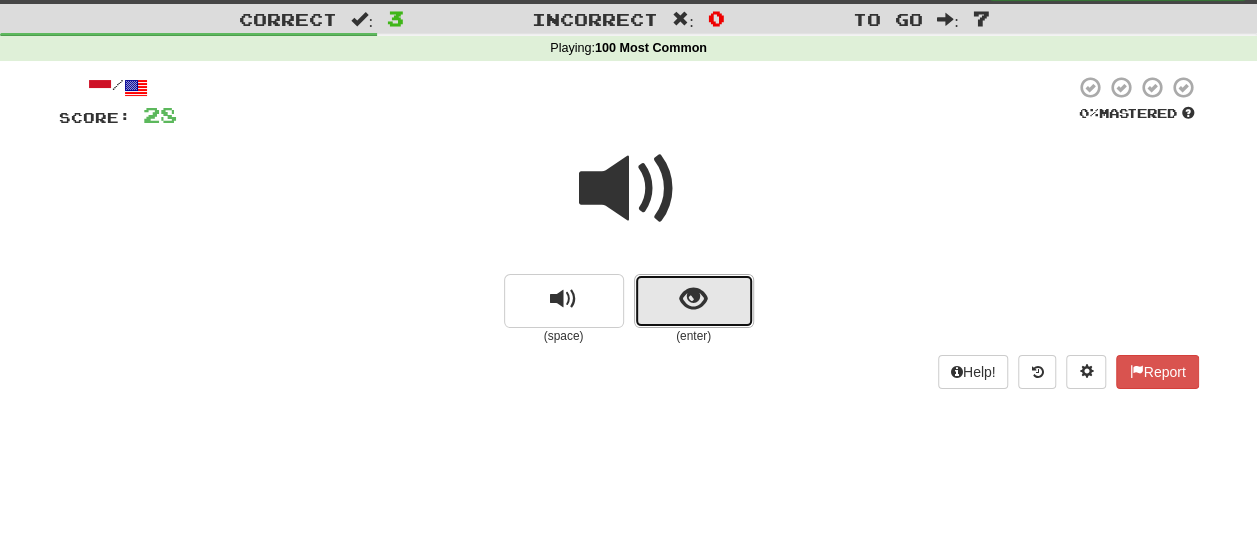 click at bounding box center [694, 301] 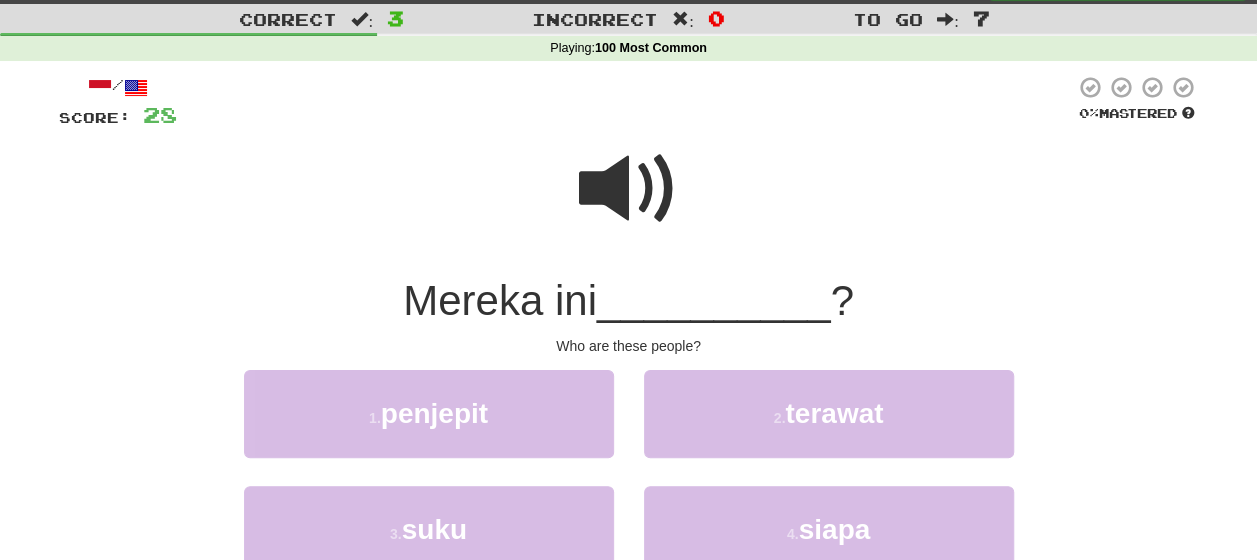 click at bounding box center [629, 189] 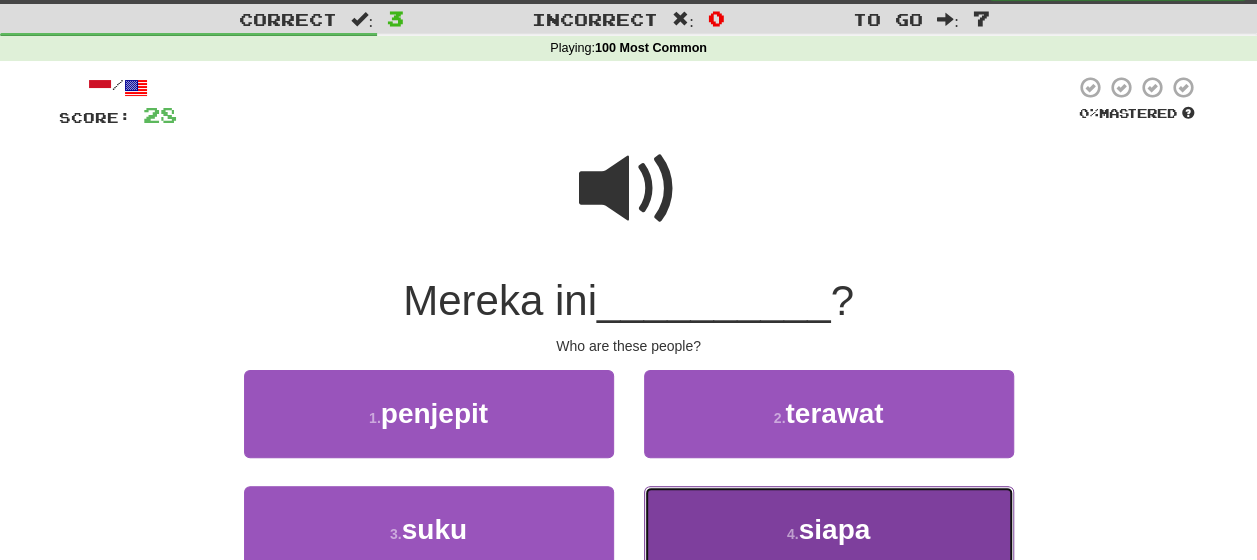 click on "4 ." at bounding box center (793, 534) 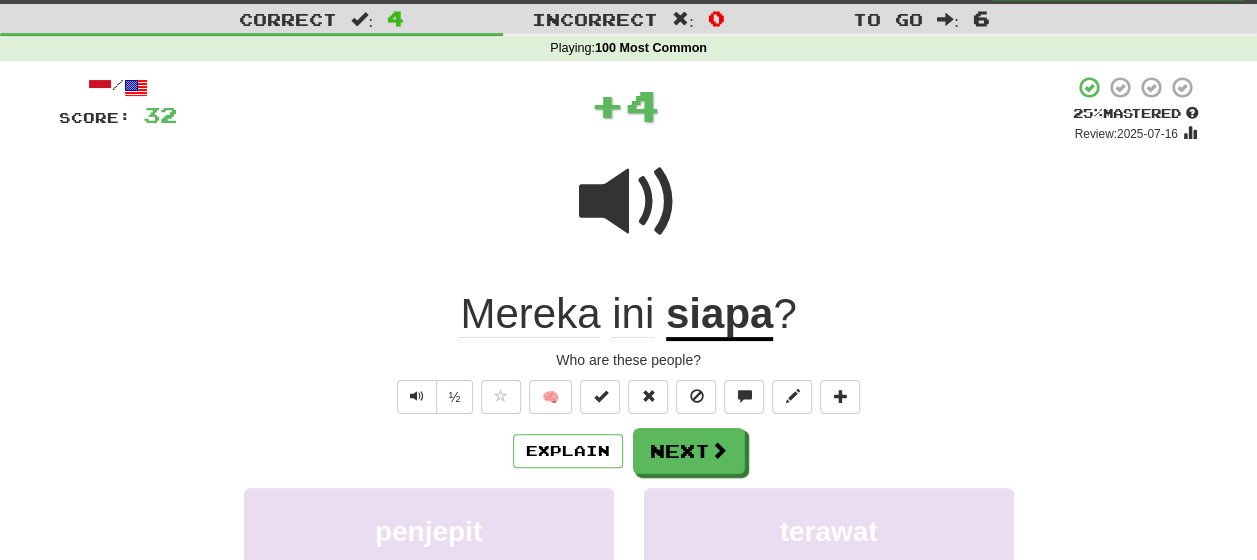 click on "Explain Next" at bounding box center [629, 451] 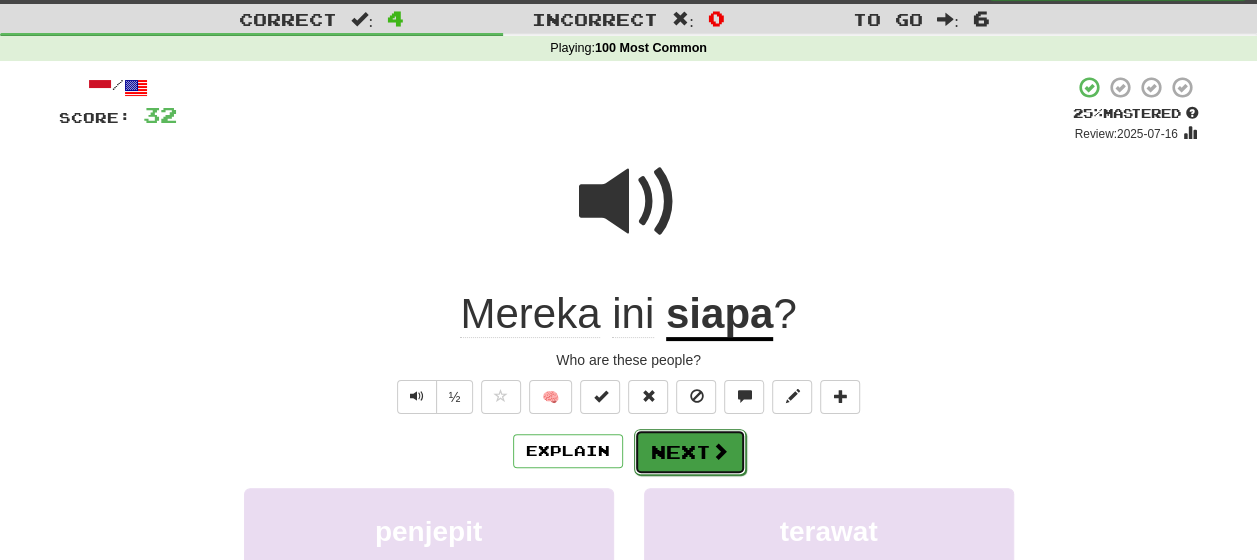 click on "Next" at bounding box center (690, 452) 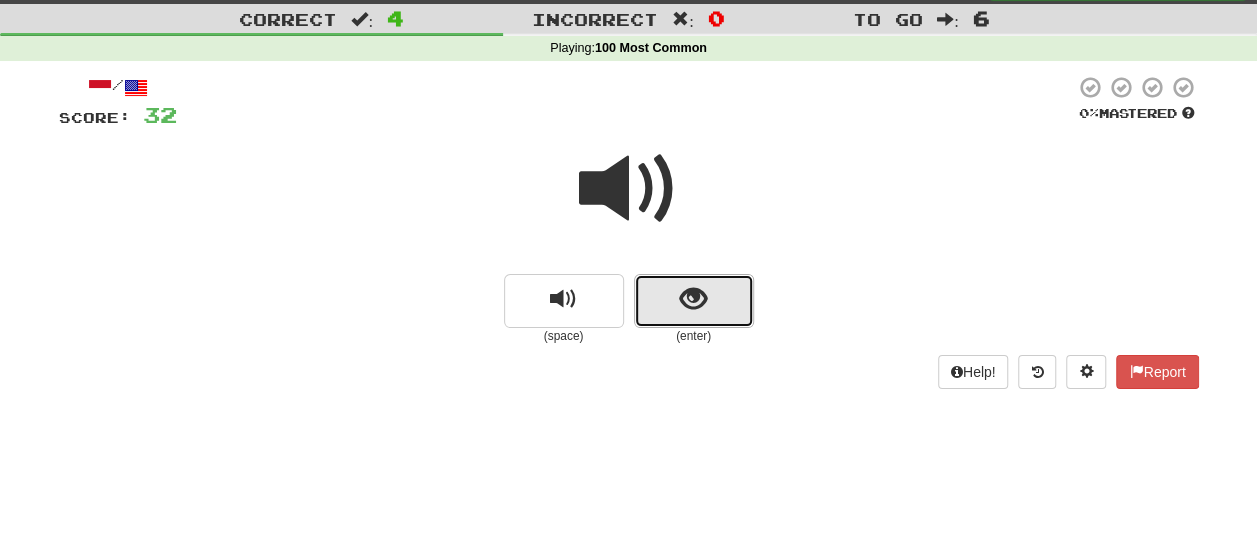 click at bounding box center [693, 299] 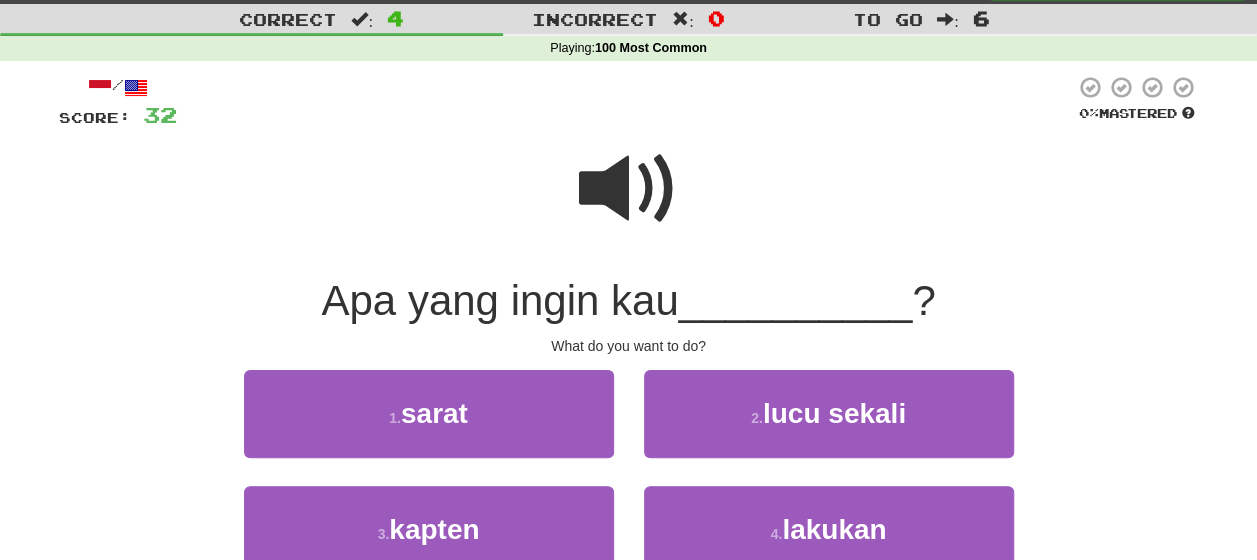 click at bounding box center [629, 189] 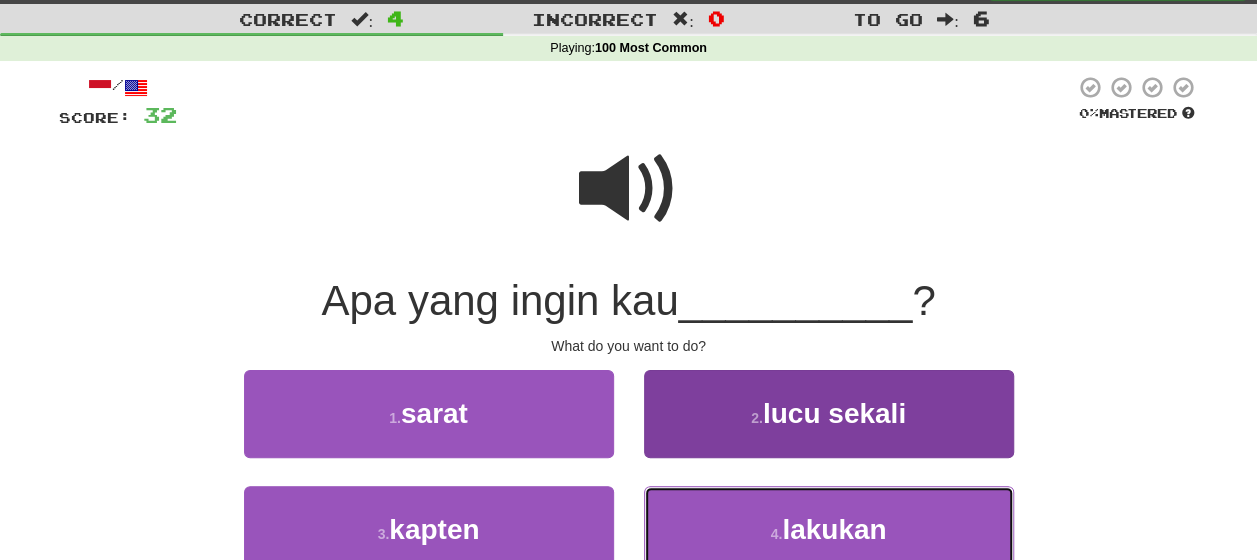 click on "4 ." at bounding box center (777, 534) 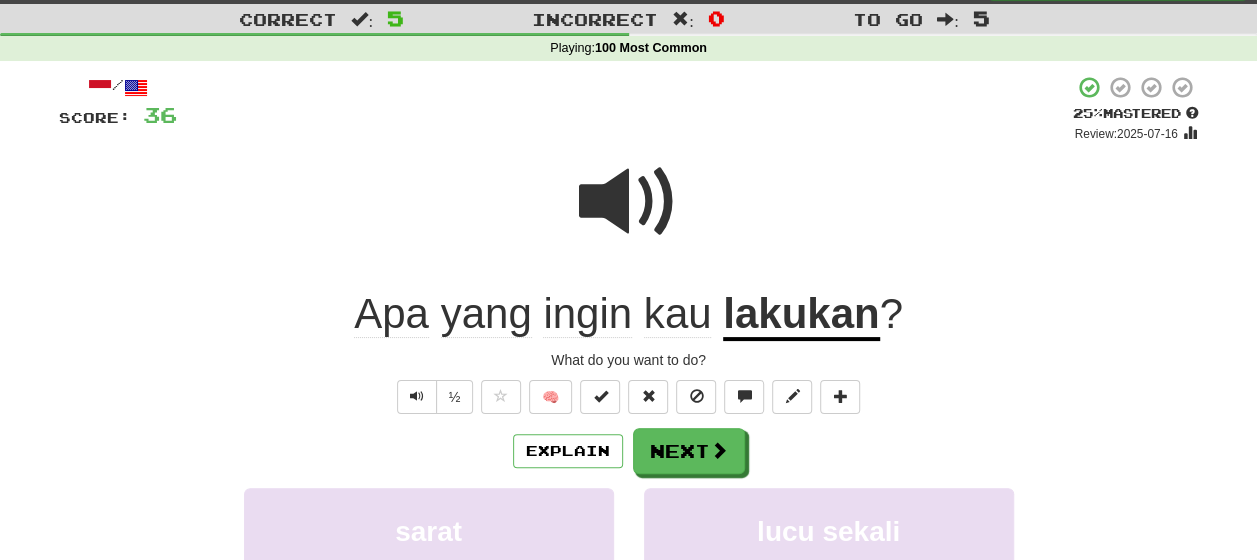 click at bounding box center [629, 215] 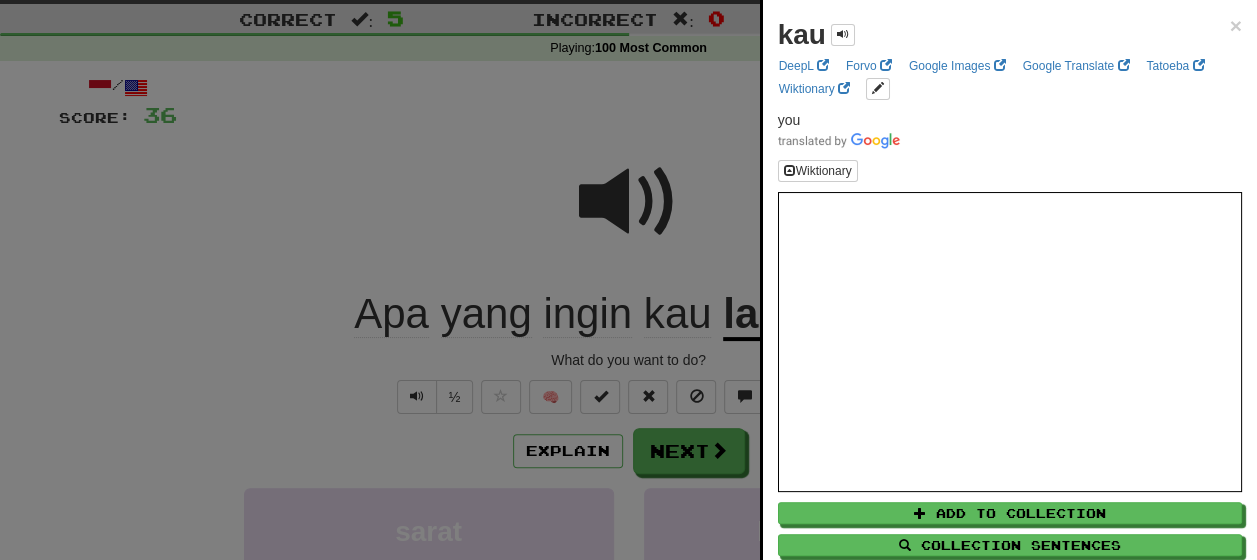 click at bounding box center [628, 280] 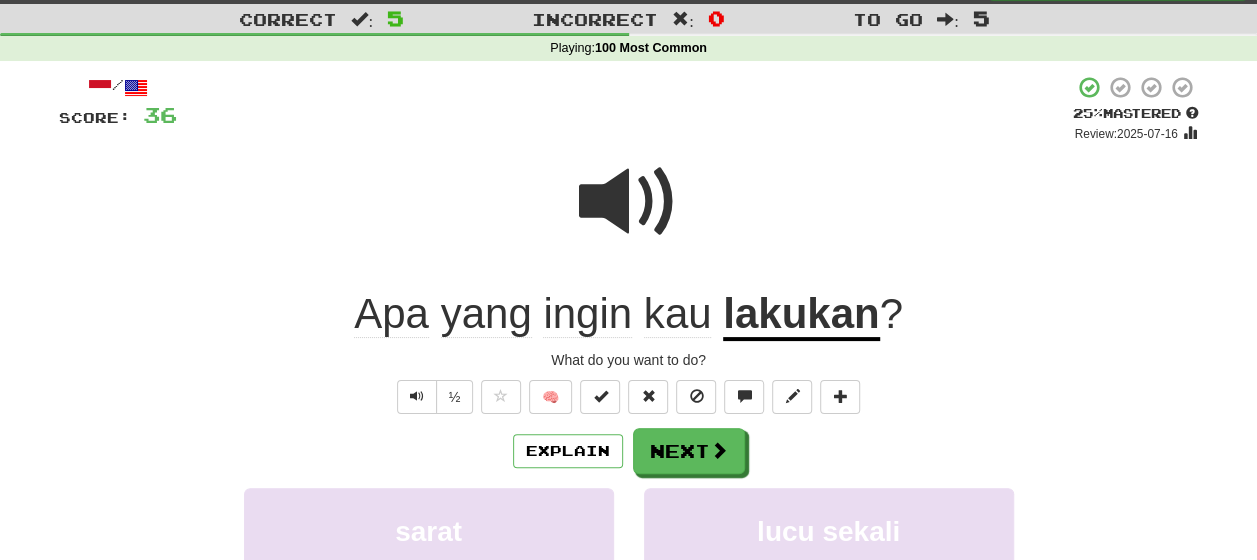 click on "lakukan" at bounding box center [801, 315] 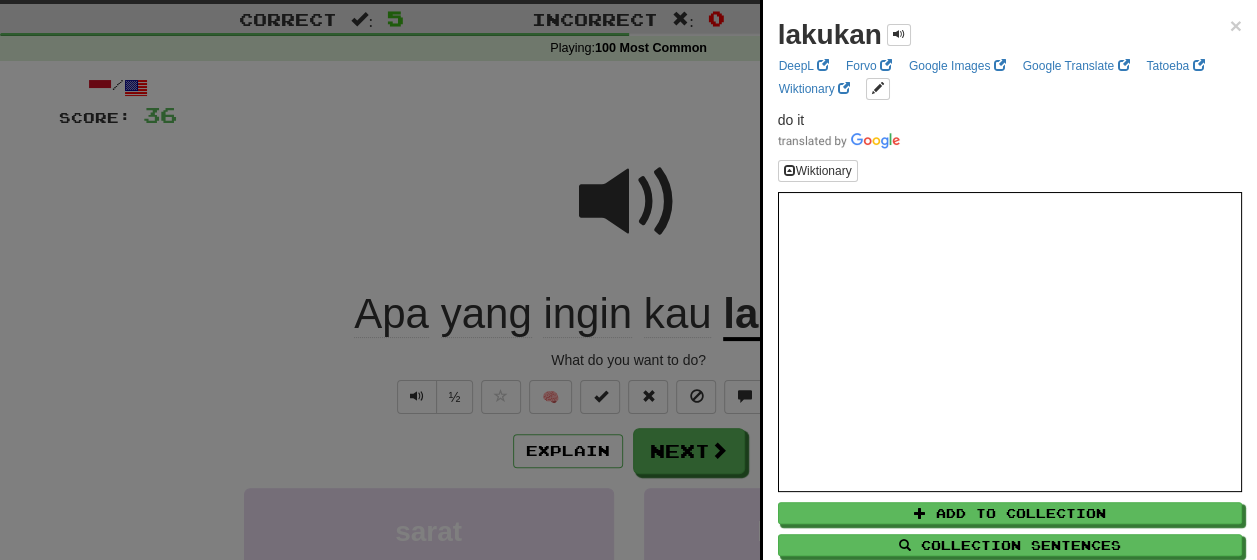 click at bounding box center [628, 280] 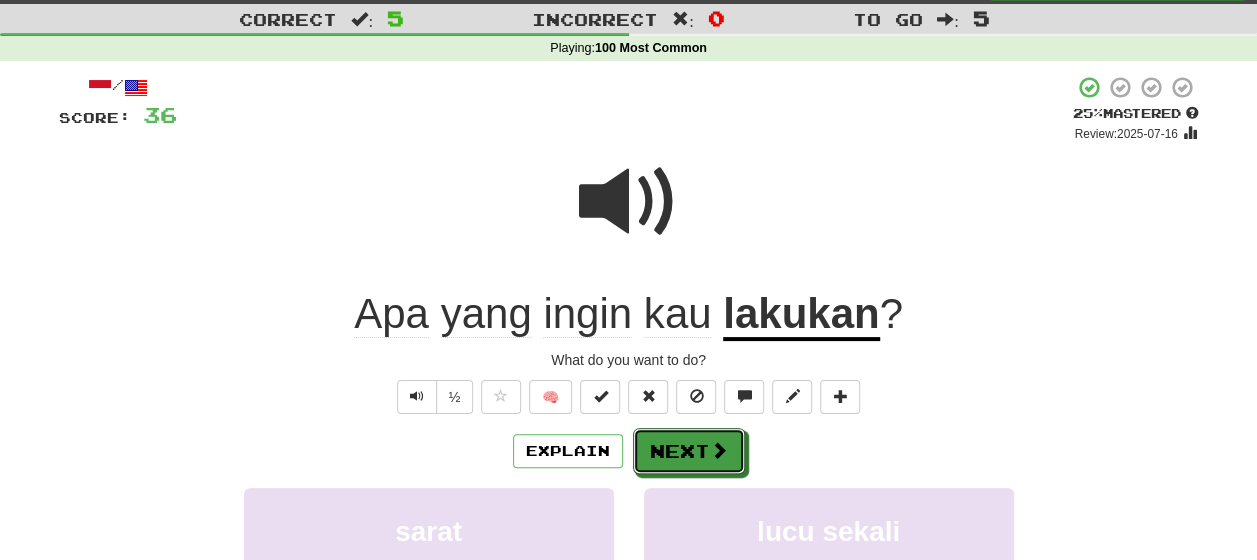 click on "Next" at bounding box center (689, 451) 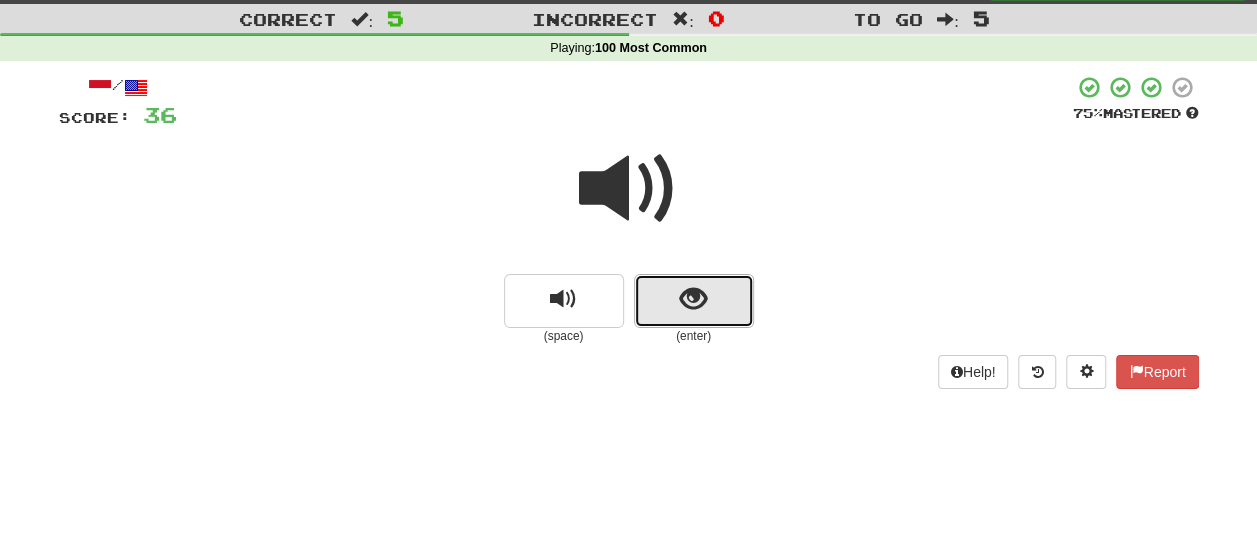 click at bounding box center [694, 301] 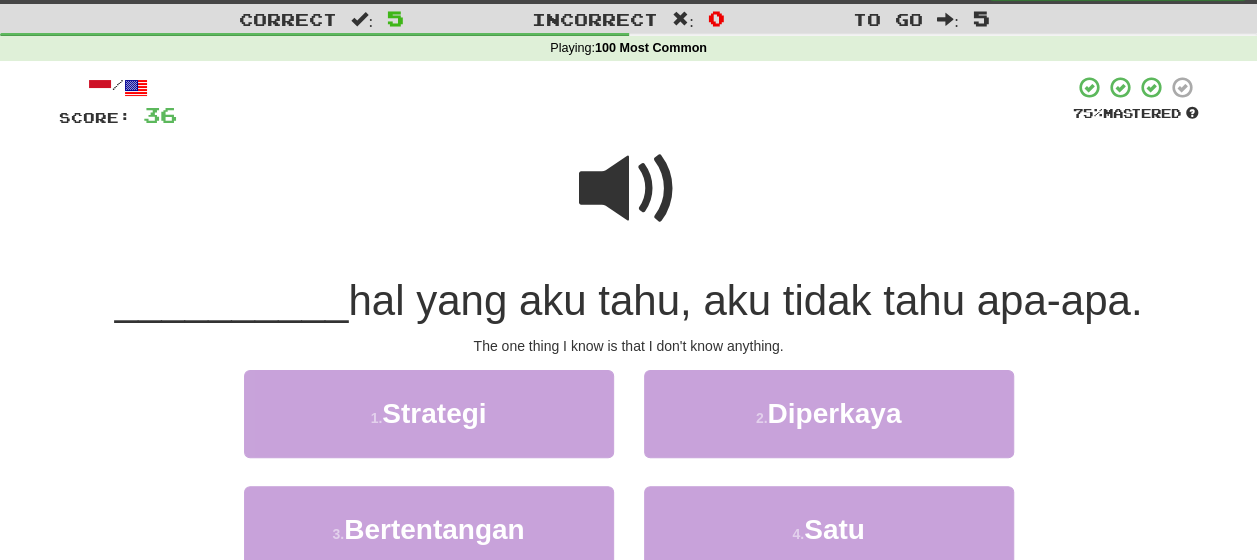 click at bounding box center [629, 189] 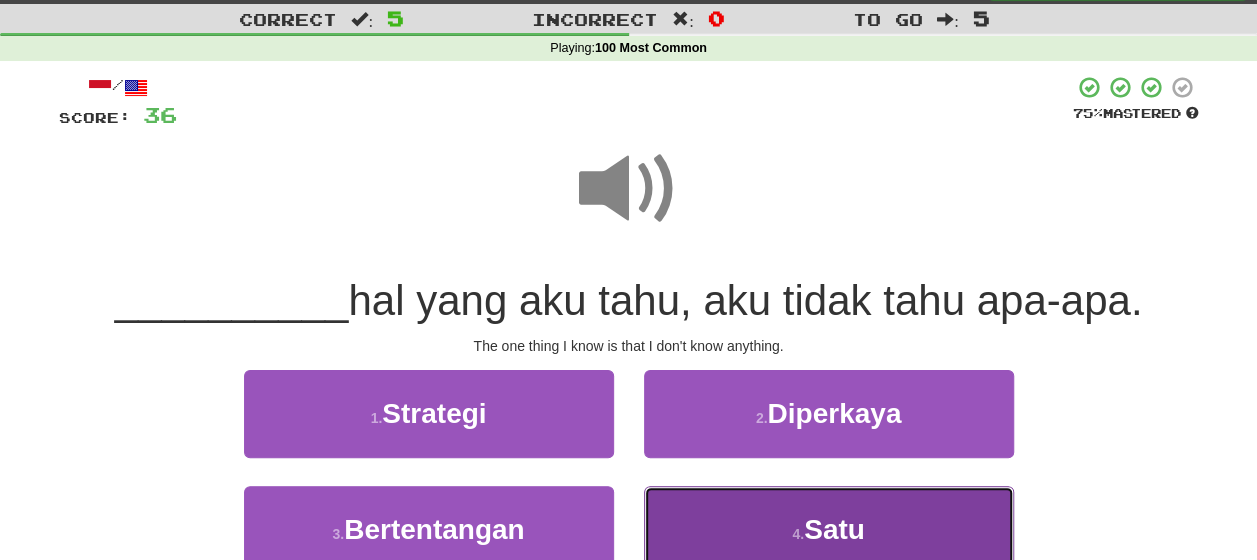 click on "4 ." at bounding box center (798, 534) 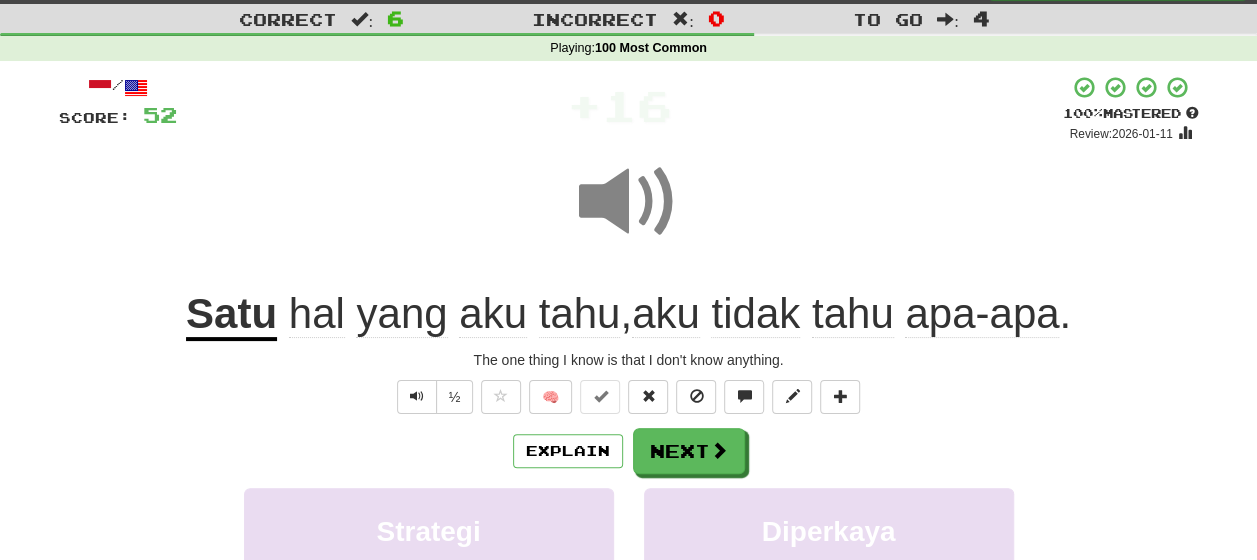 click on "hal" at bounding box center [317, 314] 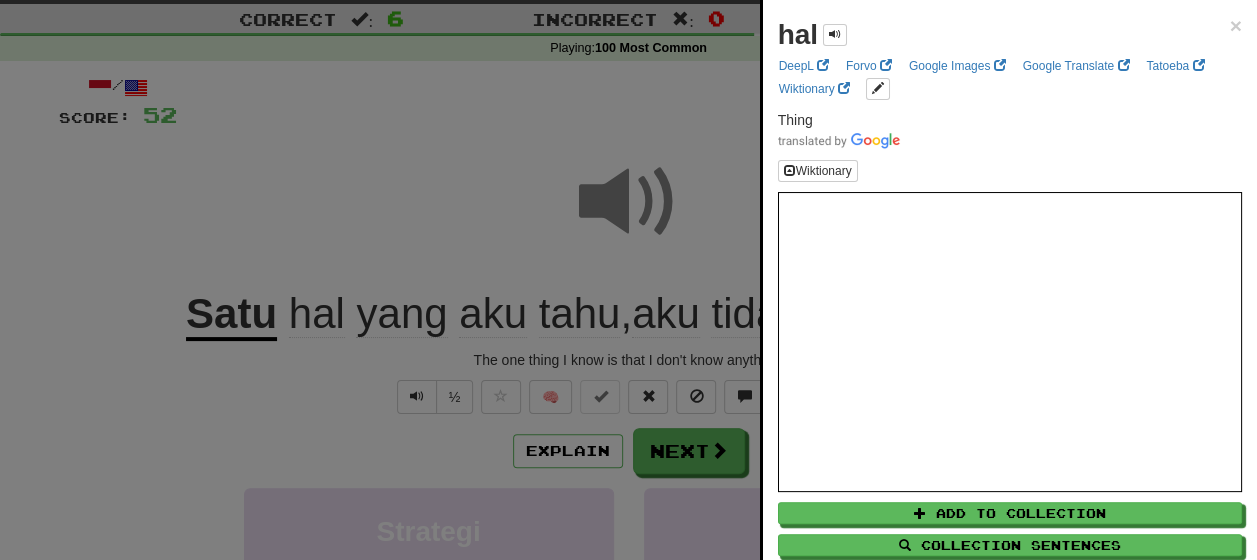click at bounding box center (628, 280) 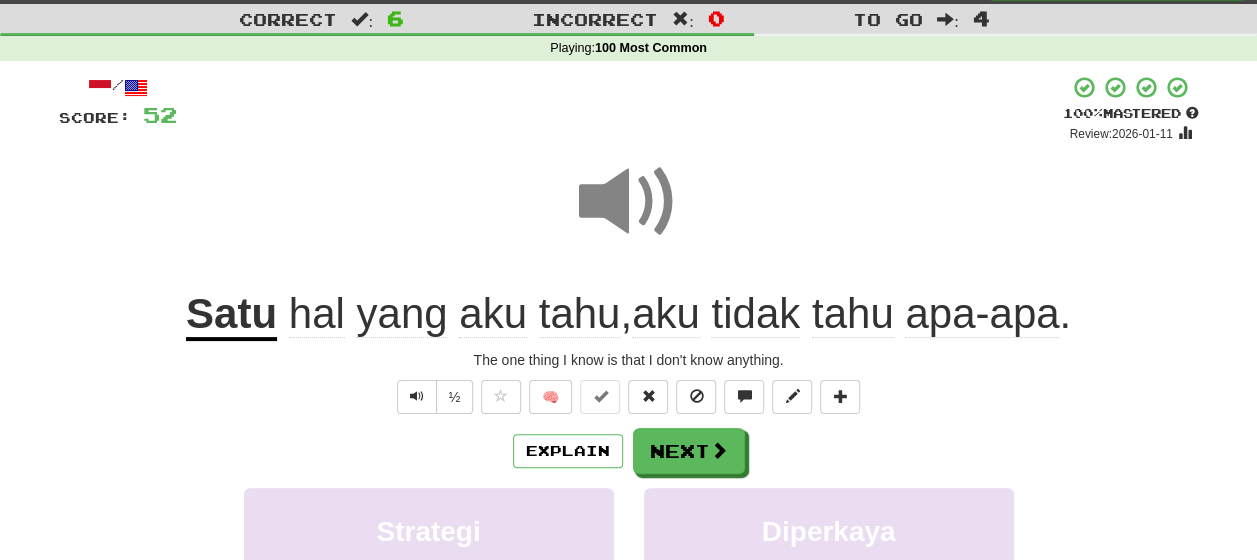 click on "Satu" at bounding box center (231, 315) 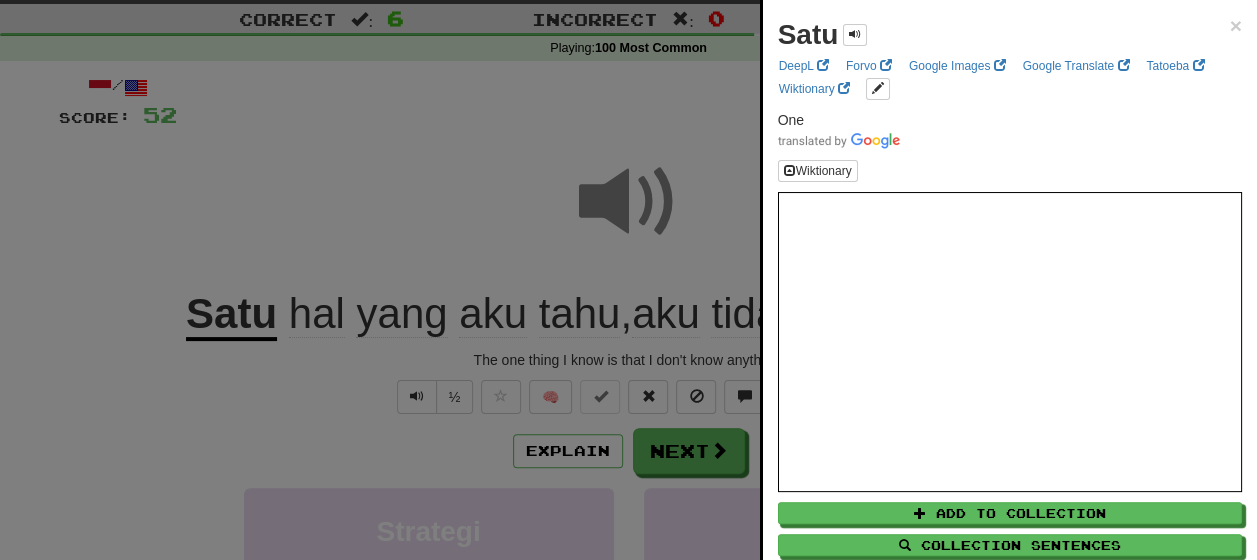 click at bounding box center (628, 280) 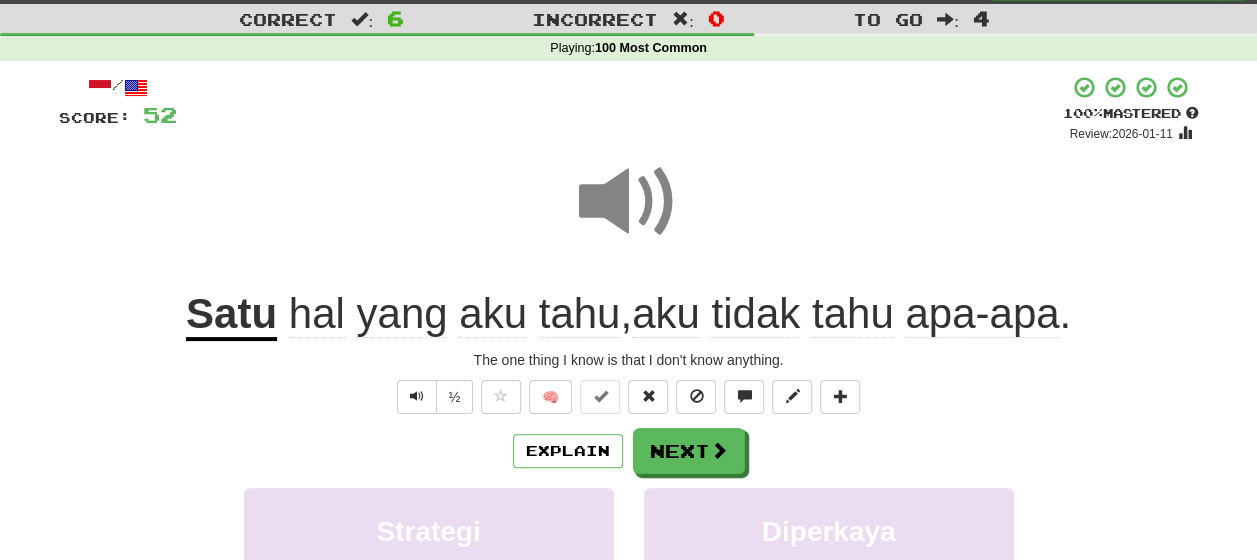 click on "apa-apa" at bounding box center [982, 314] 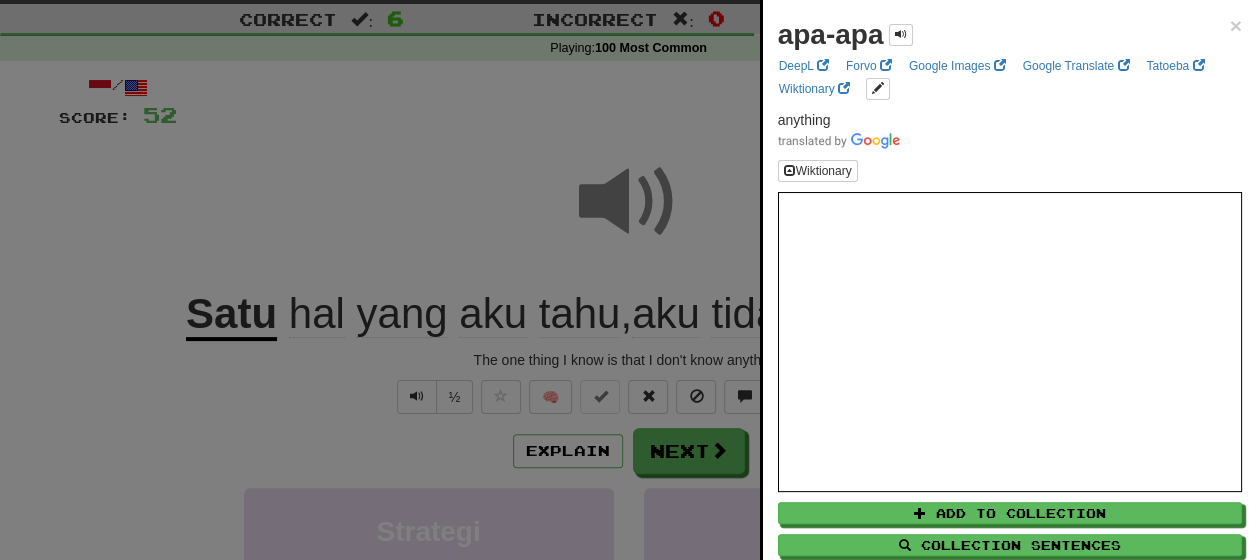 click at bounding box center [628, 280] 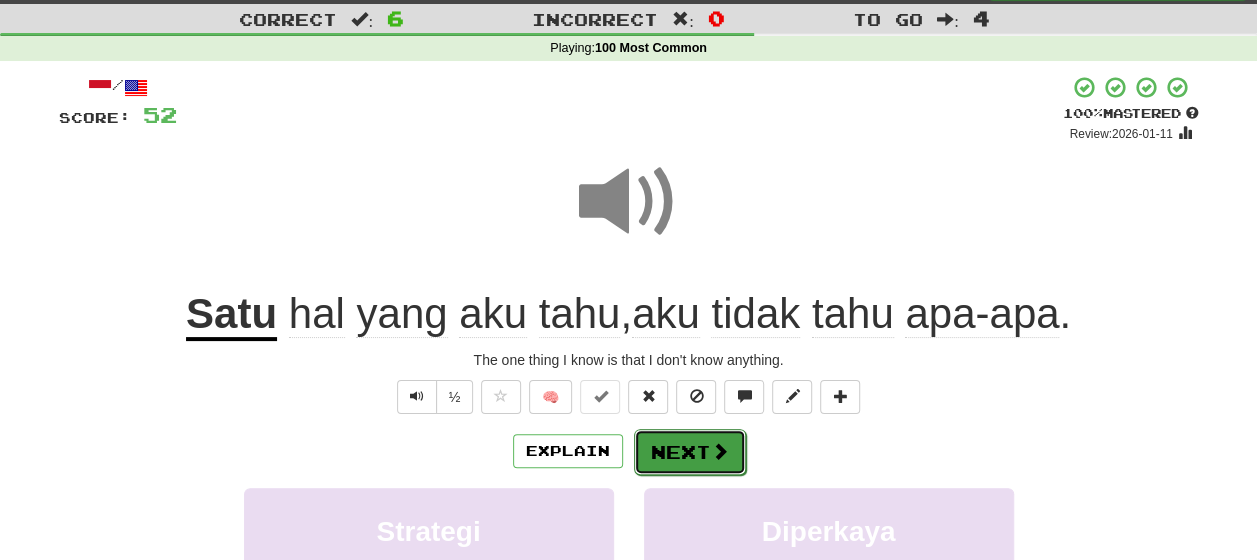 click on "Next" at bounding box center (690, 452) 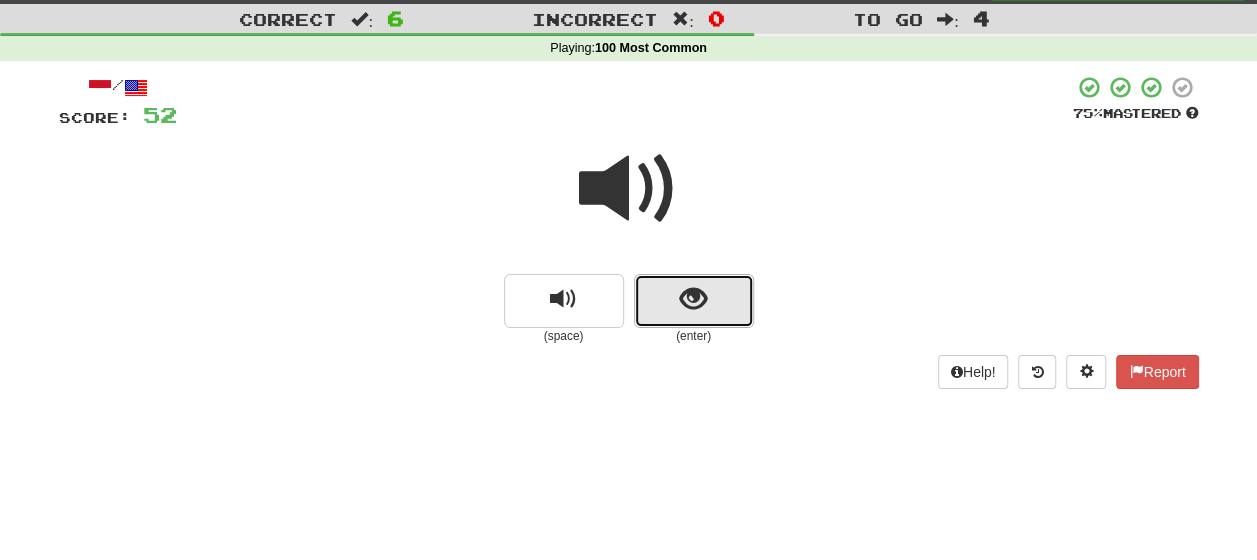 click at bounding box center [693, 299] 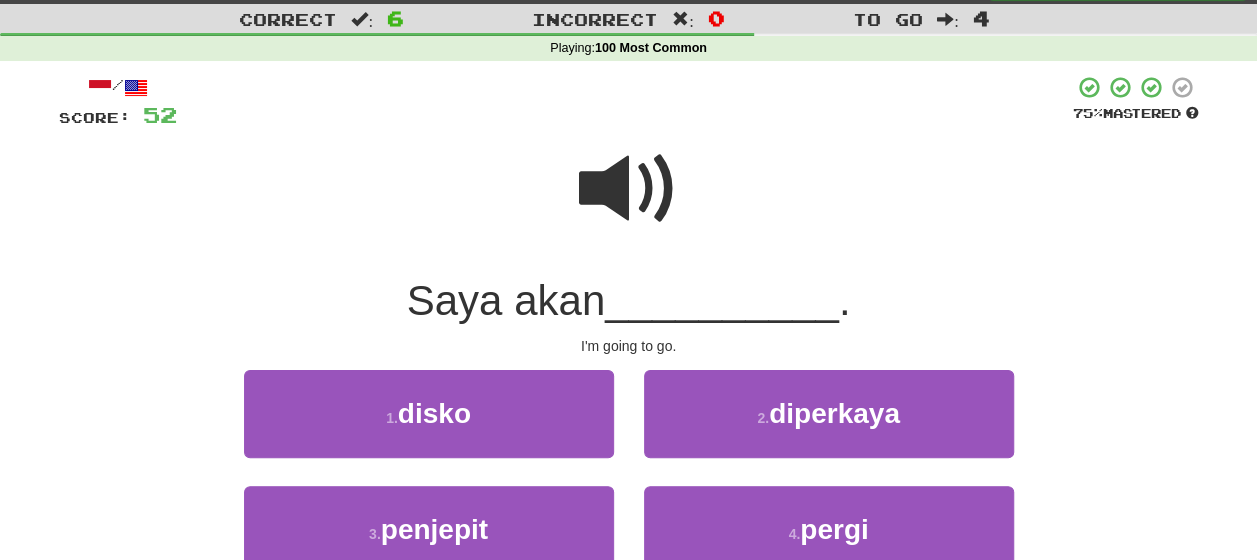 click at bounding box center (629, 189) 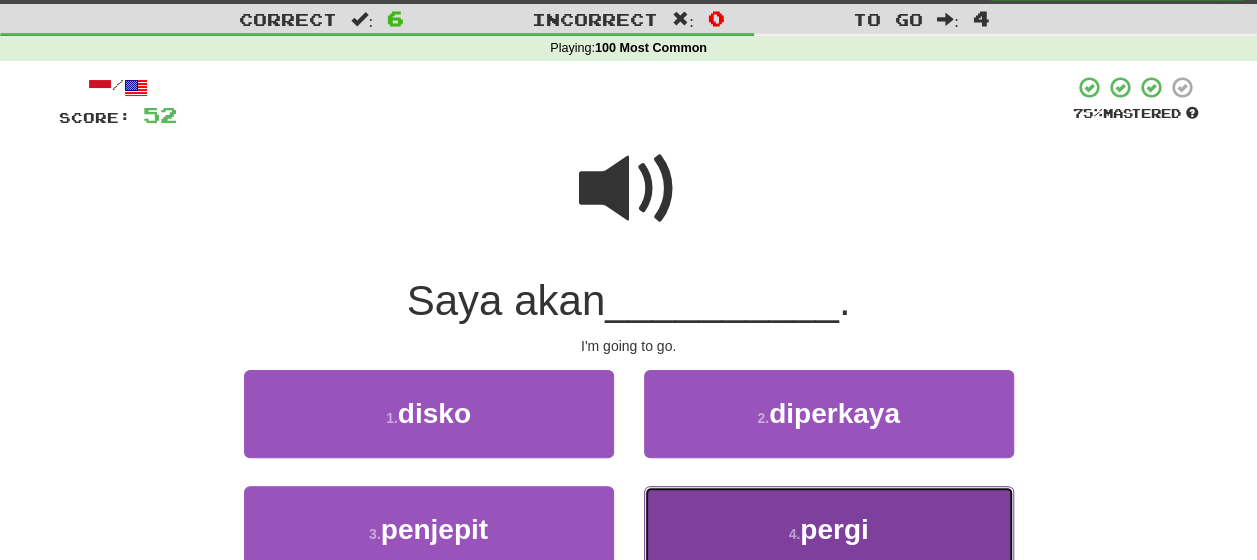 click on "pergi" at bounding box center (834, 529) 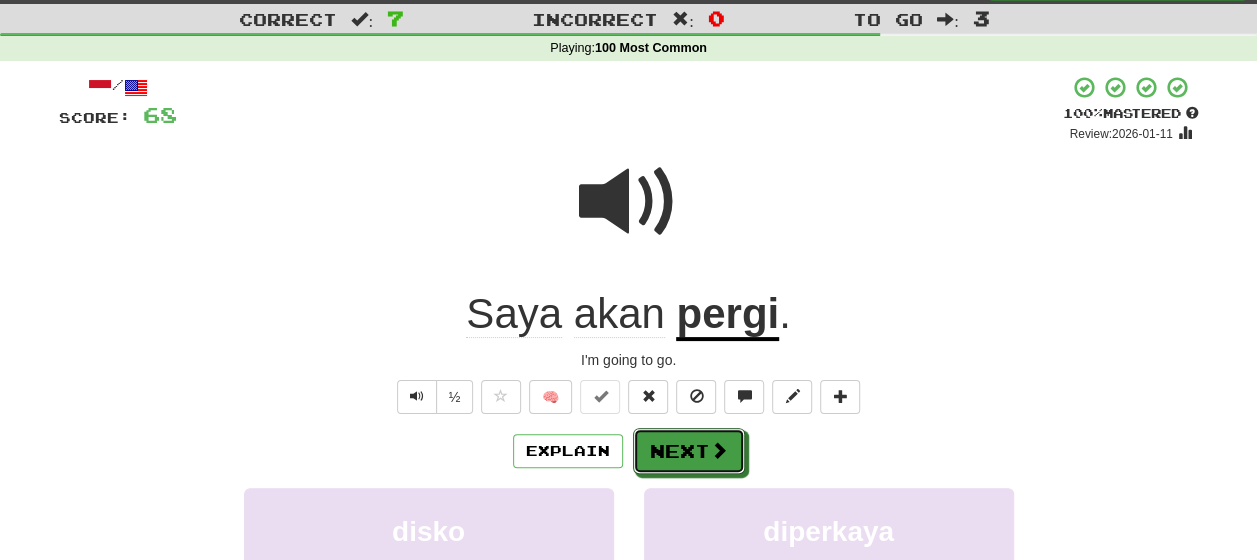 click on "Next" at bounding box center (689, 451) 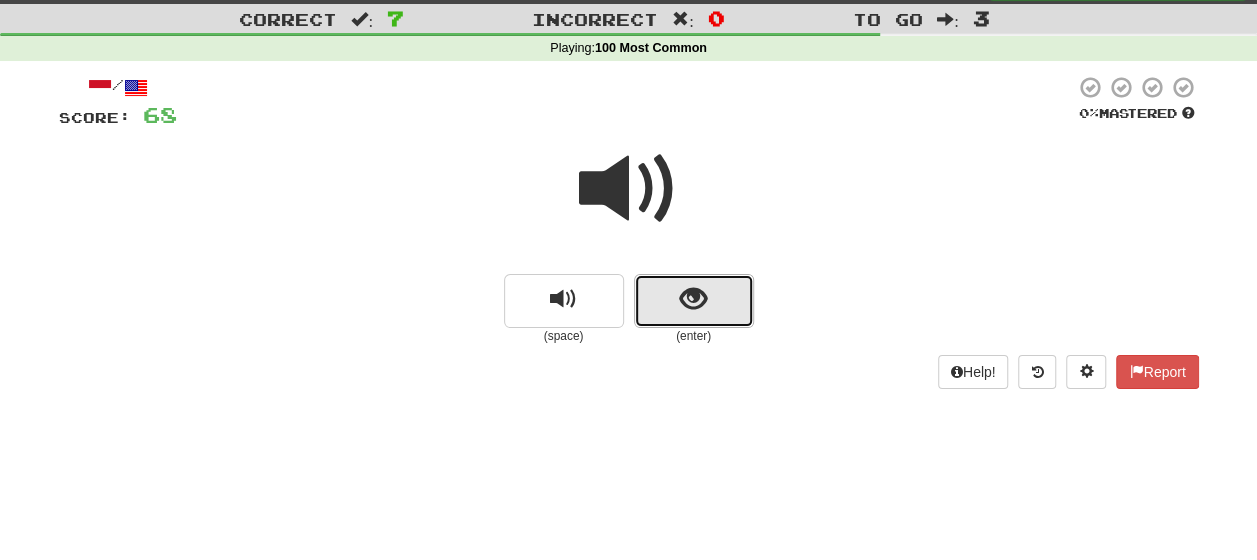 click at bounding box center (693, 299) 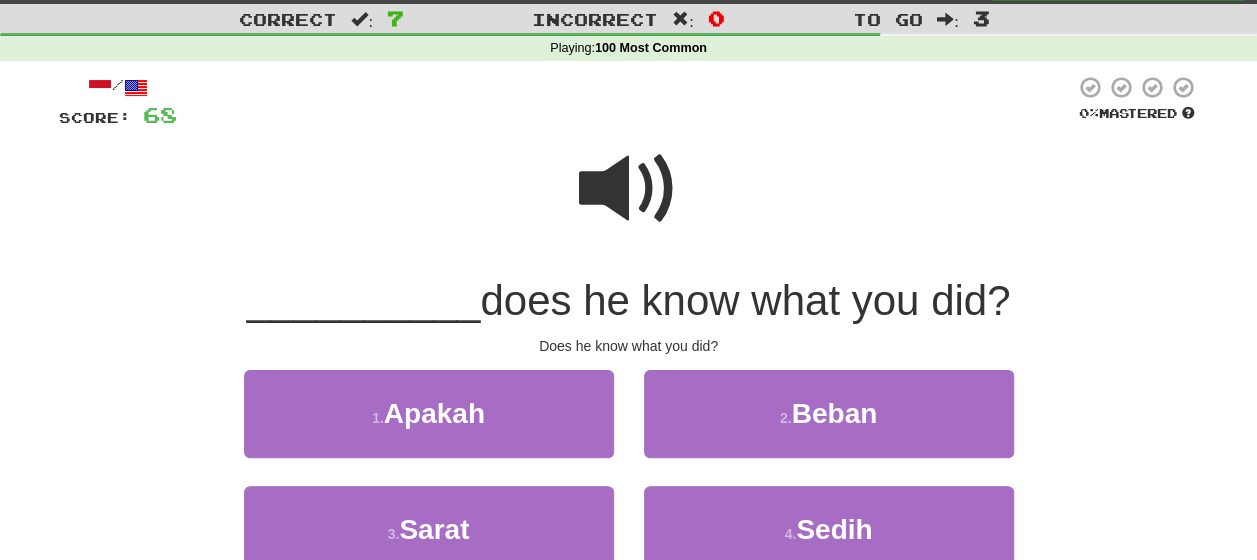 click at bounding box center [629, 189] 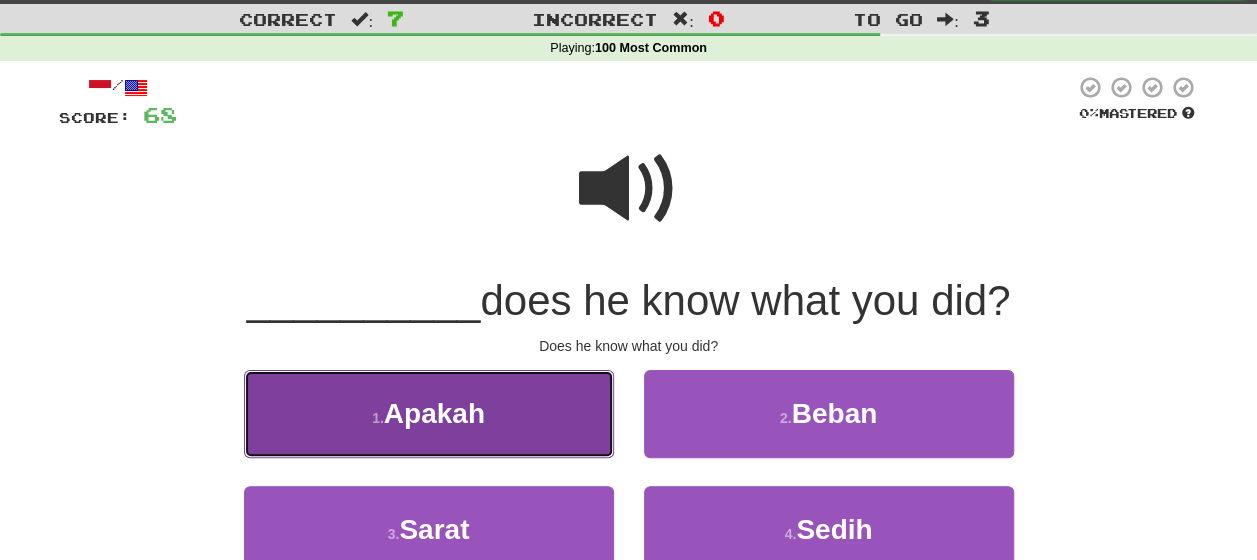 click on "1 .  Apakah" at bounding box center [429, 413] 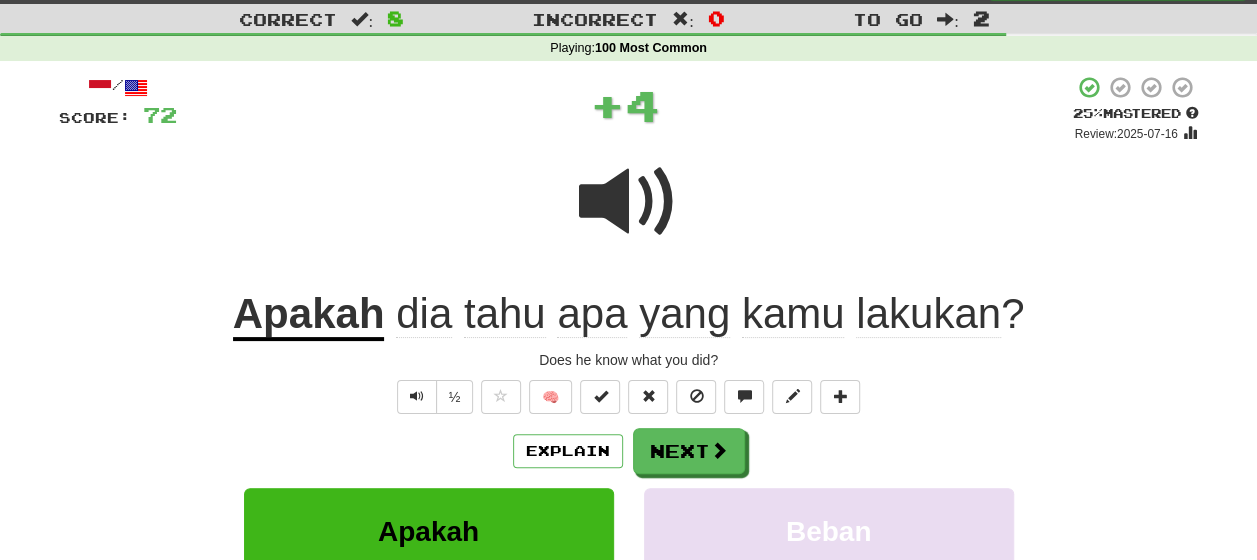 click on "lakukan" at bounding box center [928, 314] 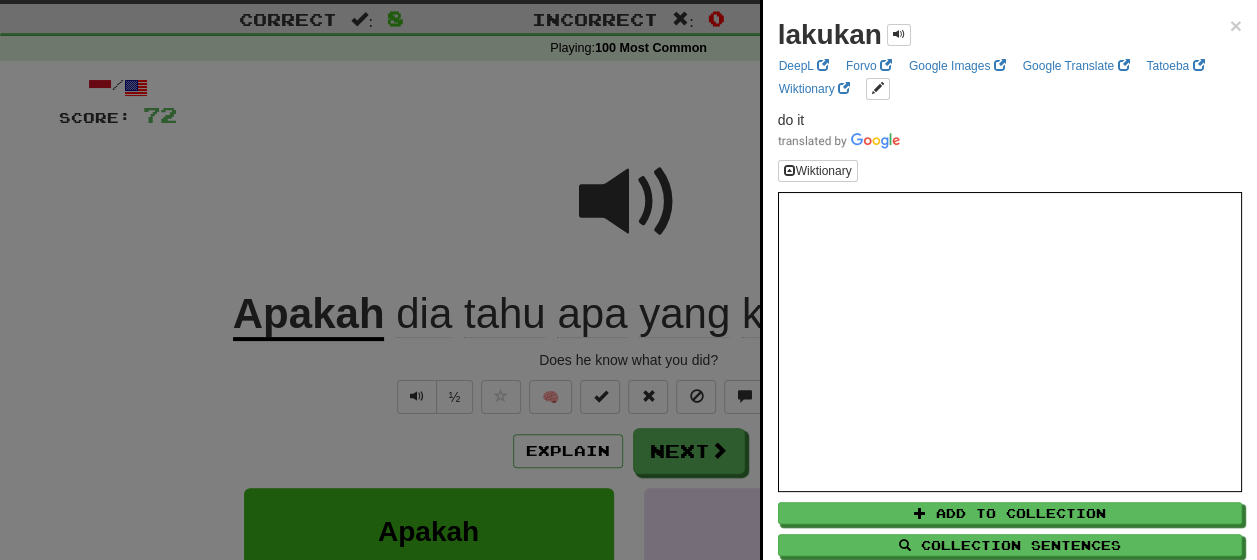 click at bounding box center (628, 280) 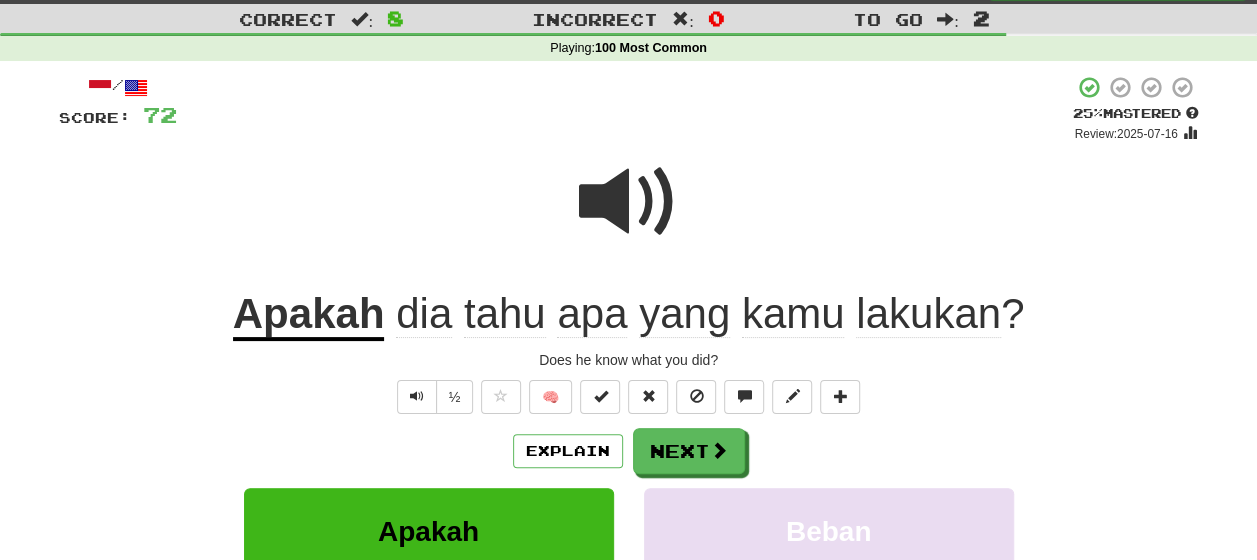 click on "lakukan" at bounding box center (928, 314) 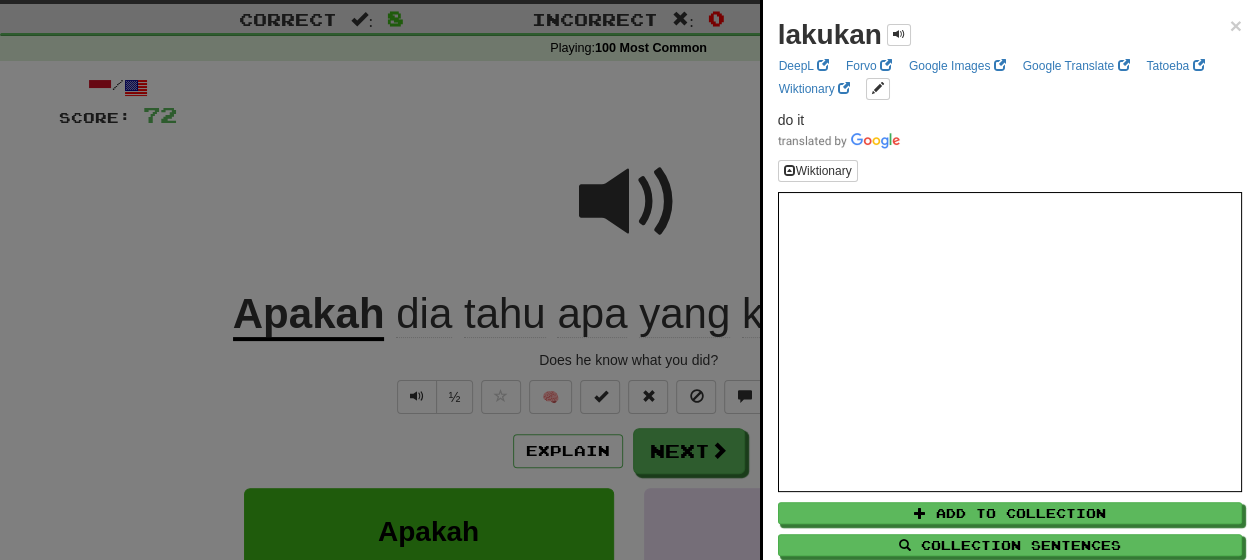 click at bounding box center (628, 280) 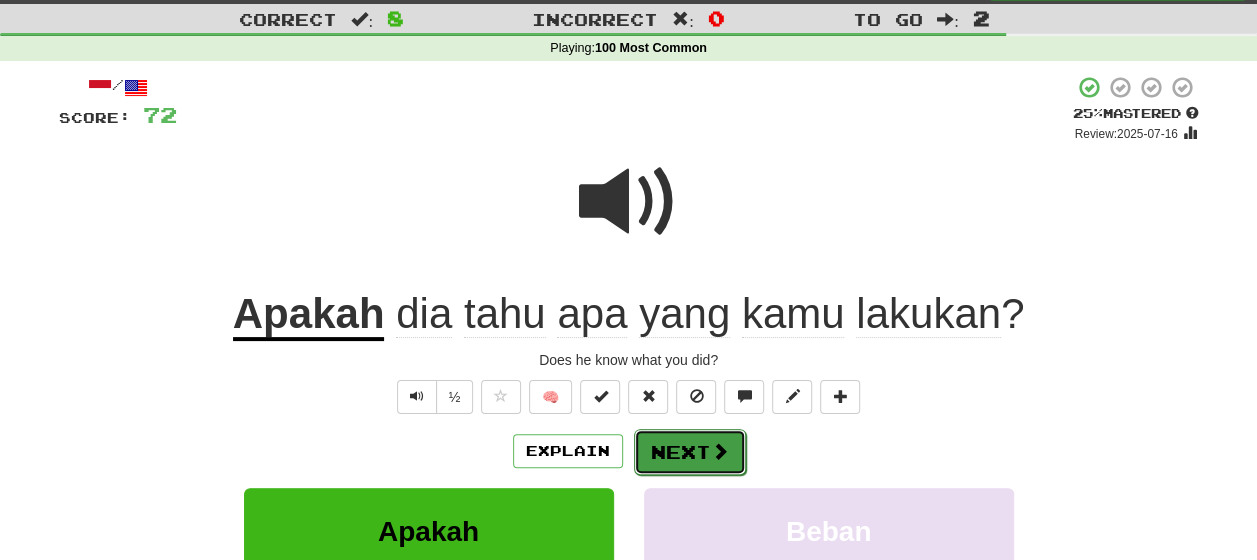 click on "Next" at bounding box center (690, 452) 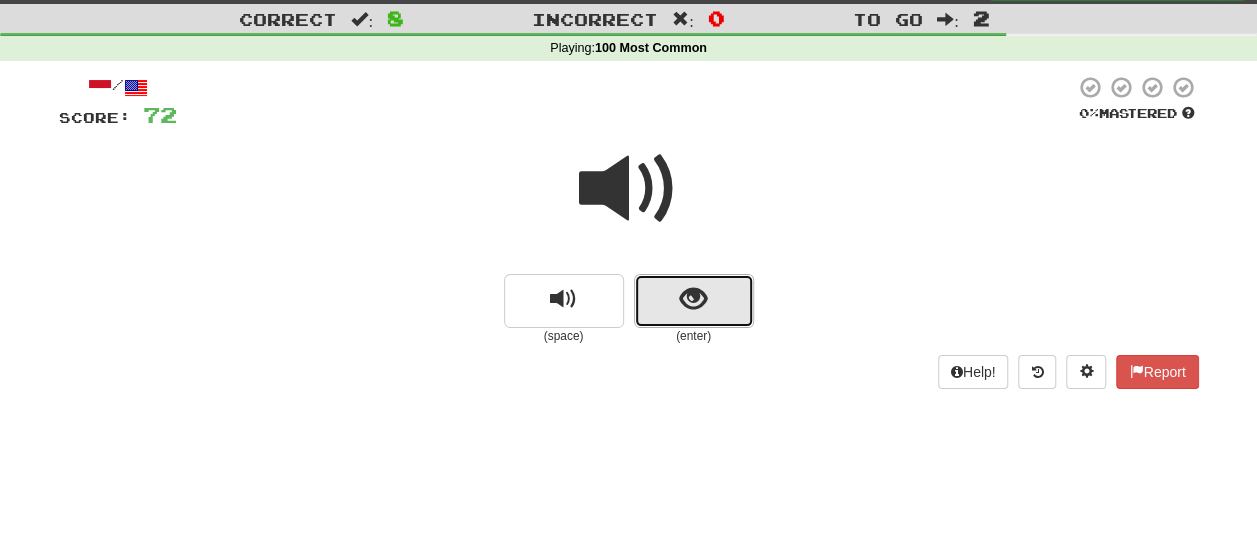 click at bounding box center [694, 301] 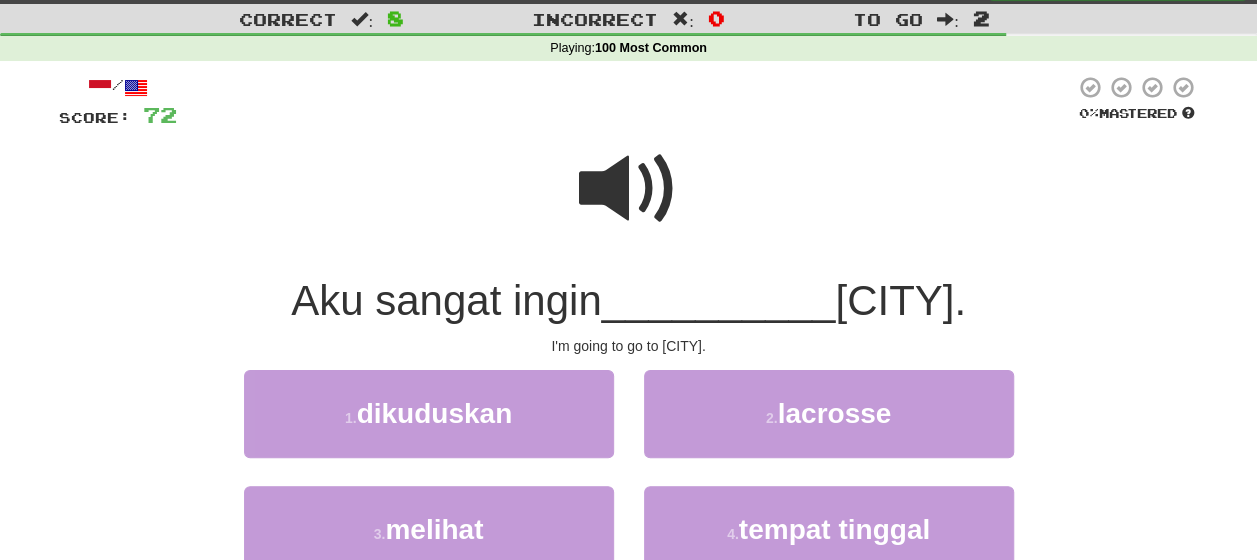 click at bounding box center (629, 189) 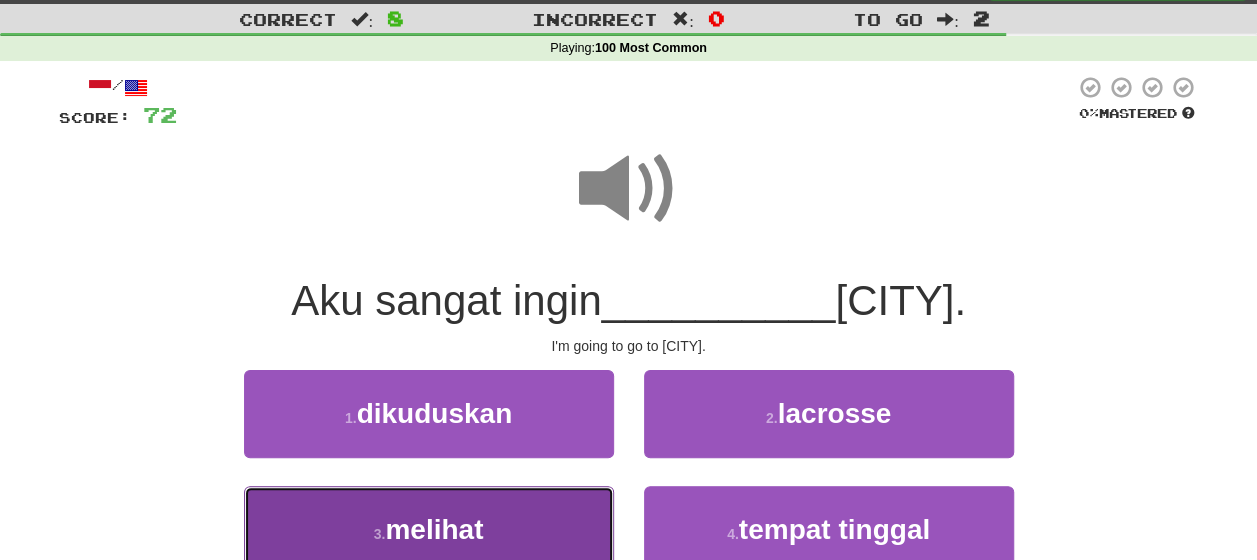 click on "3 .  melihat" at bounding box center (429, 529) 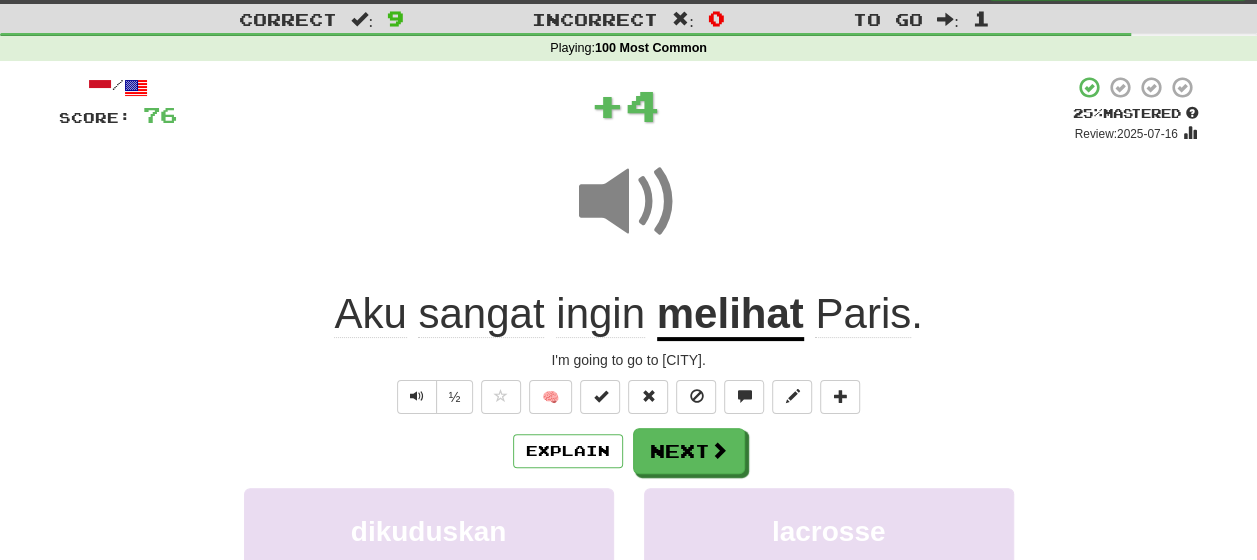 click on "Explain Next" at bounding box center [629, 451] 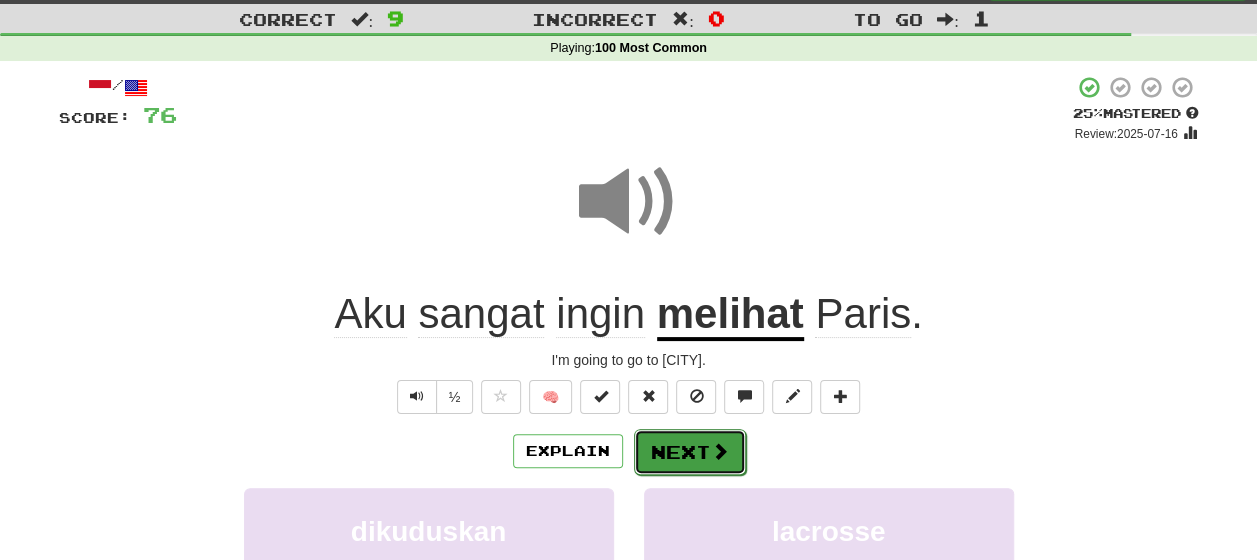 click on "Next" at bounding box center (690, 452) 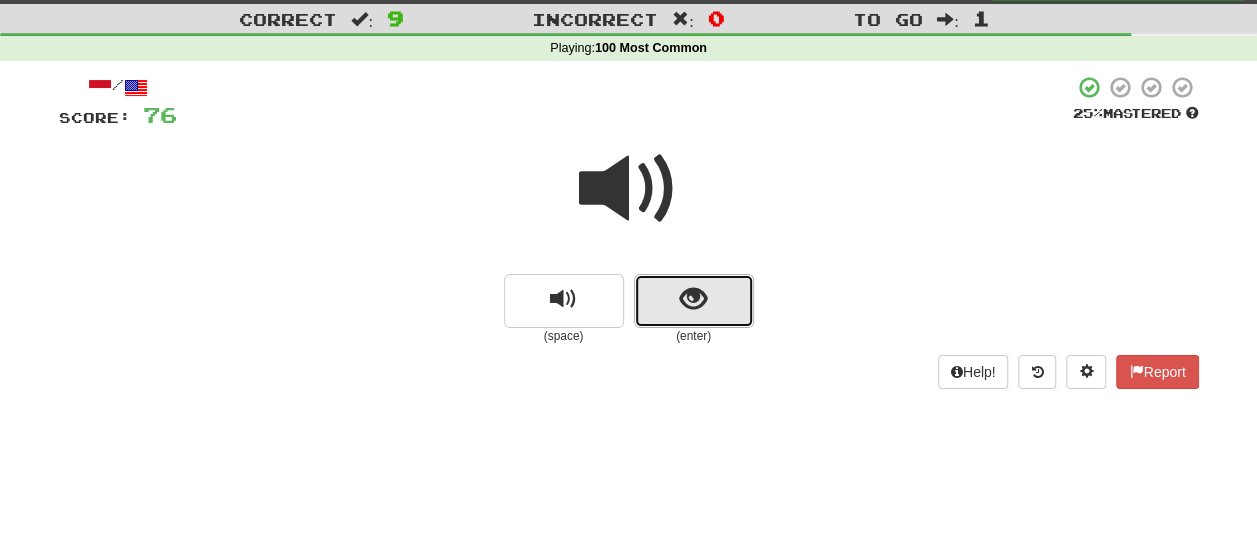 click at bounding box center (693, 299) 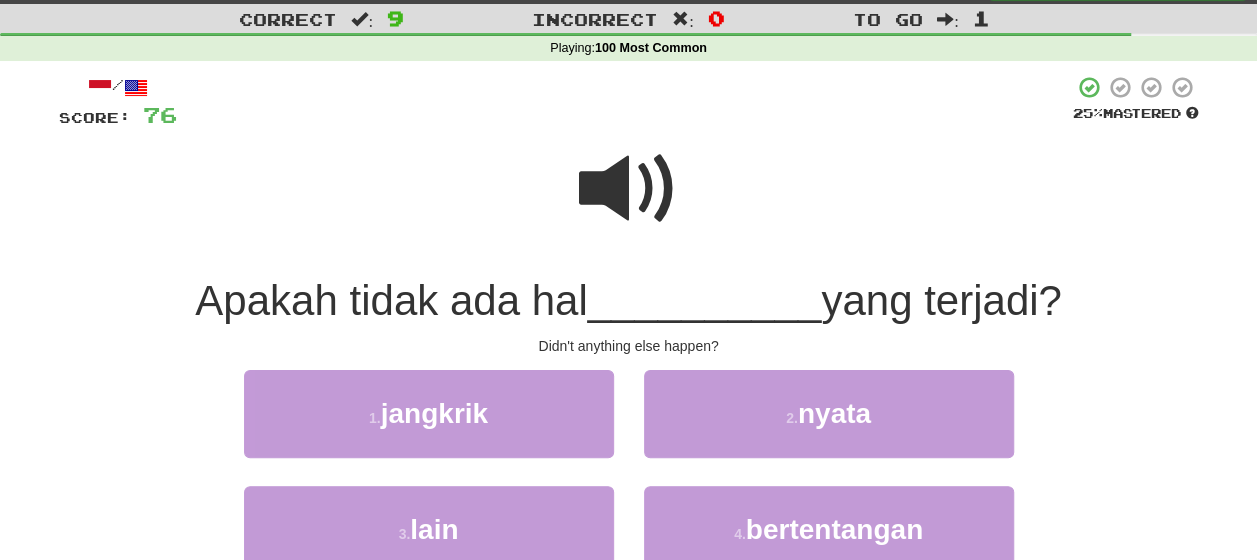 click at bounding box center [629, 189] 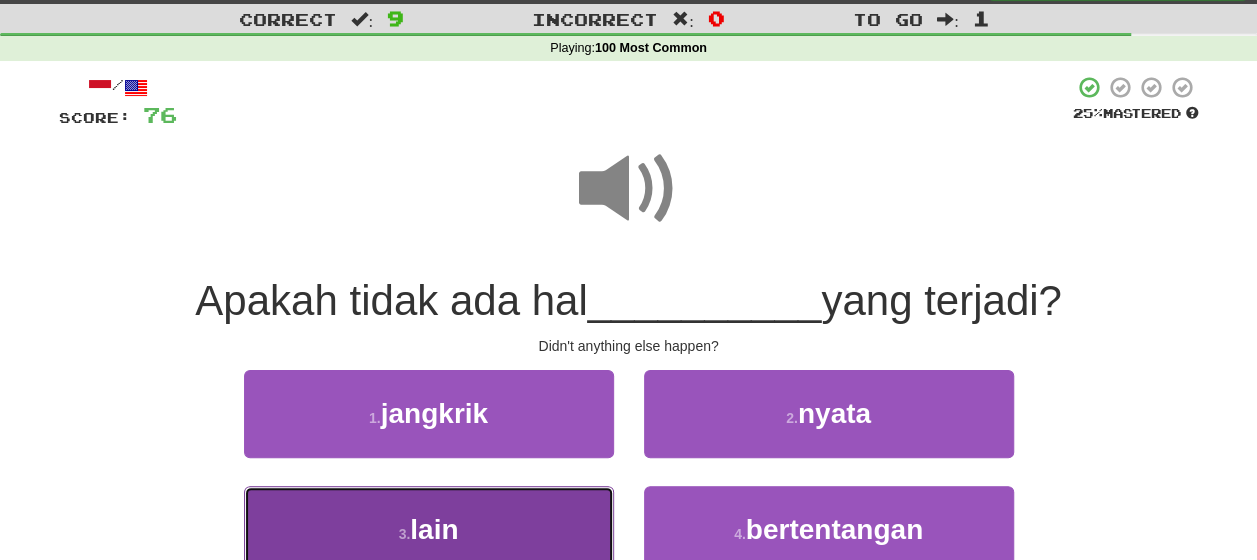 click on "3 .  lain" at bounding box center (429, 529) 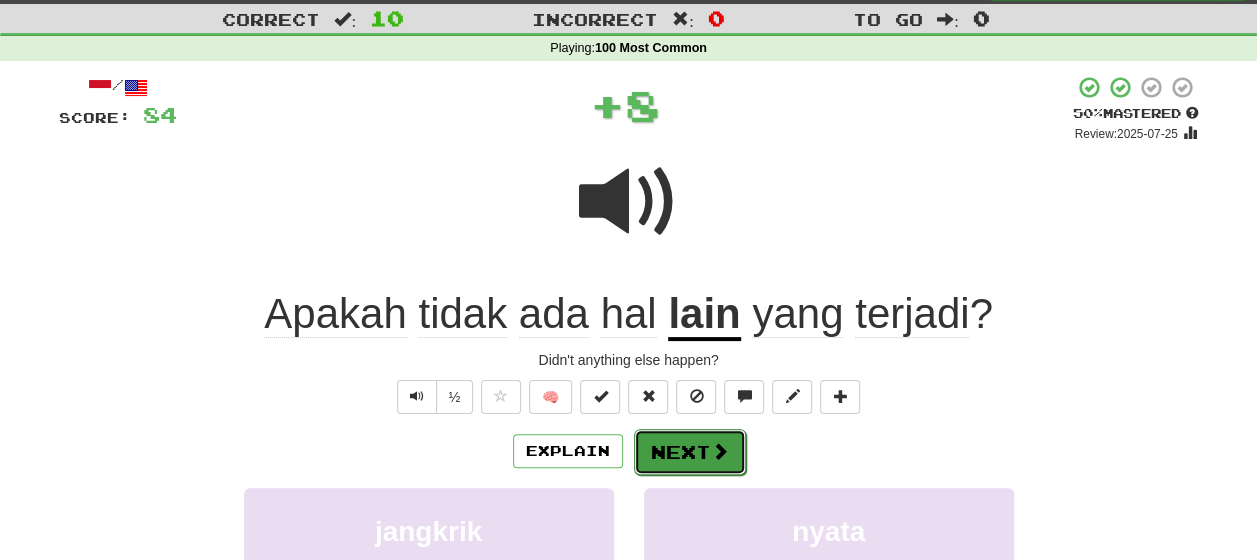 click on "Next" at bounding box center (690, 452) 